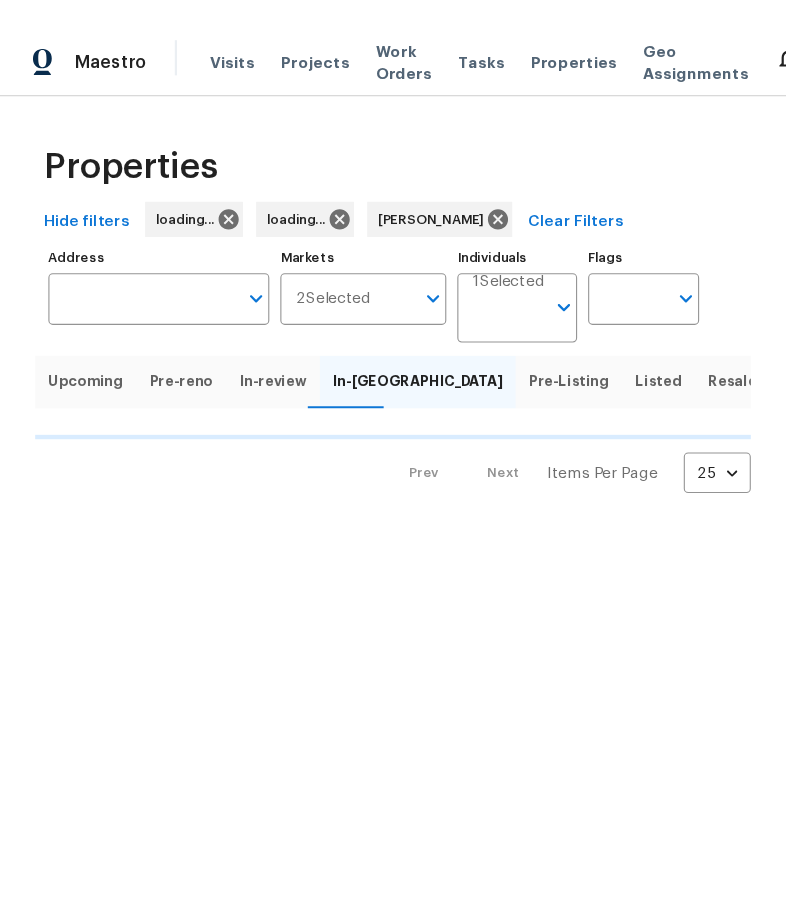 scroll, scrollTop: 0, scrollLeft: 0, axis: both 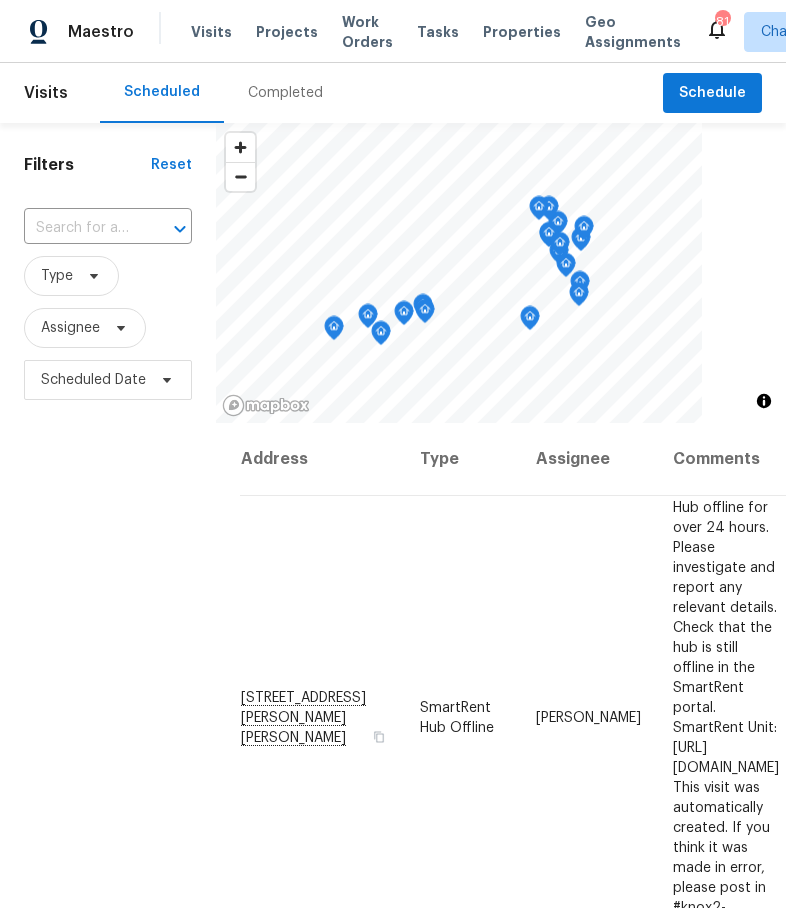 click on "Work Orders" at bounding box center [367, 32] 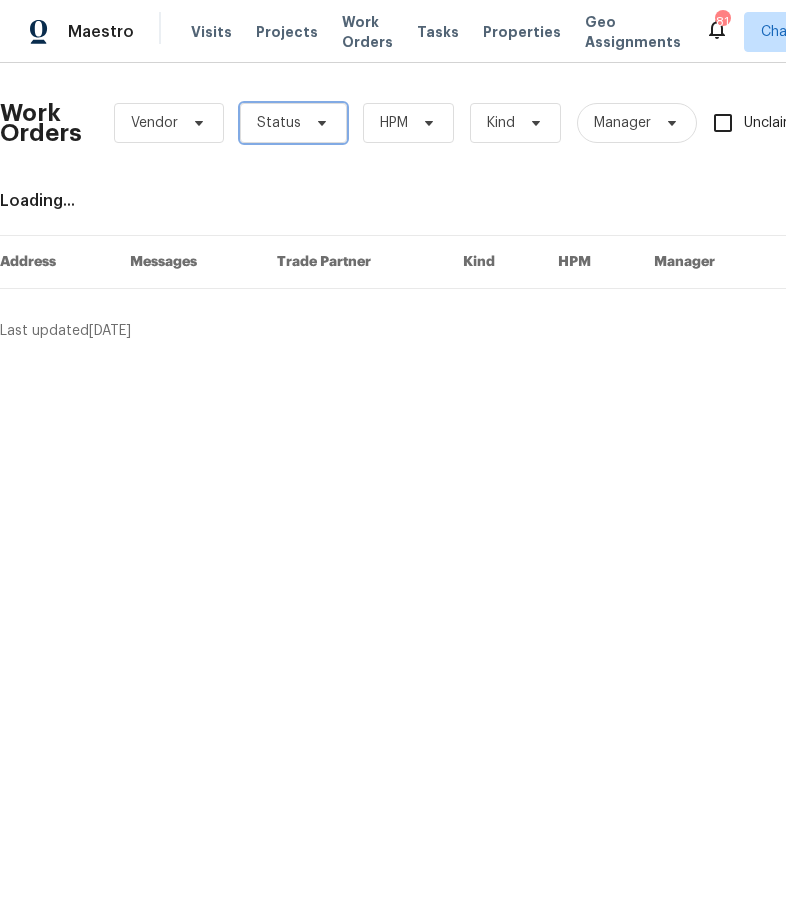 click 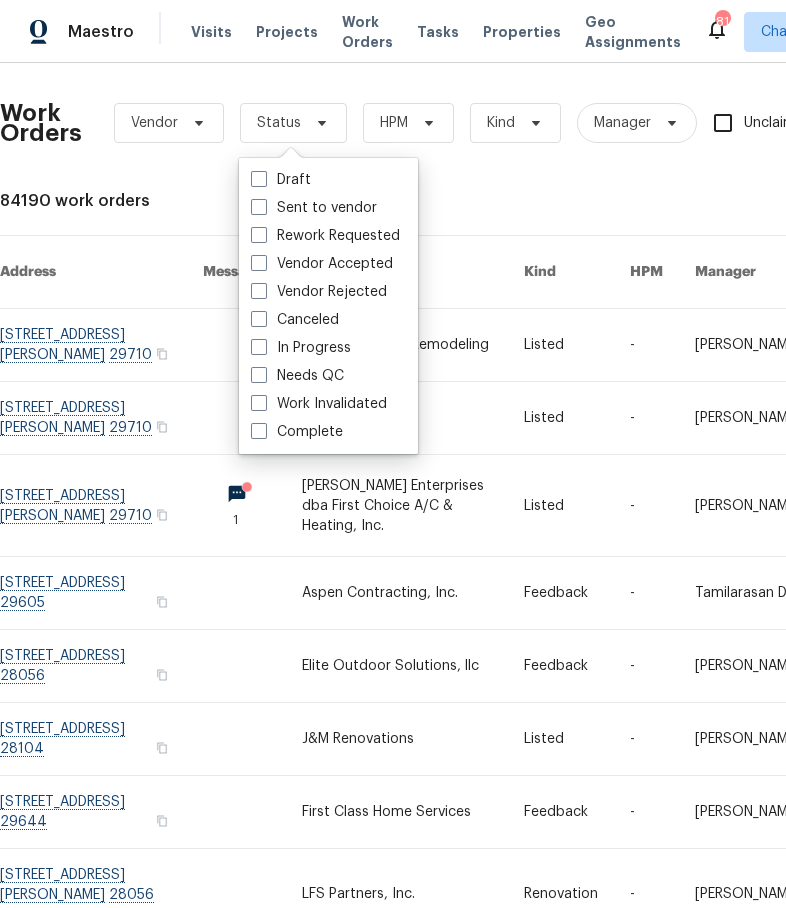 click on "Needs QC" at bounding box center (297, 376) 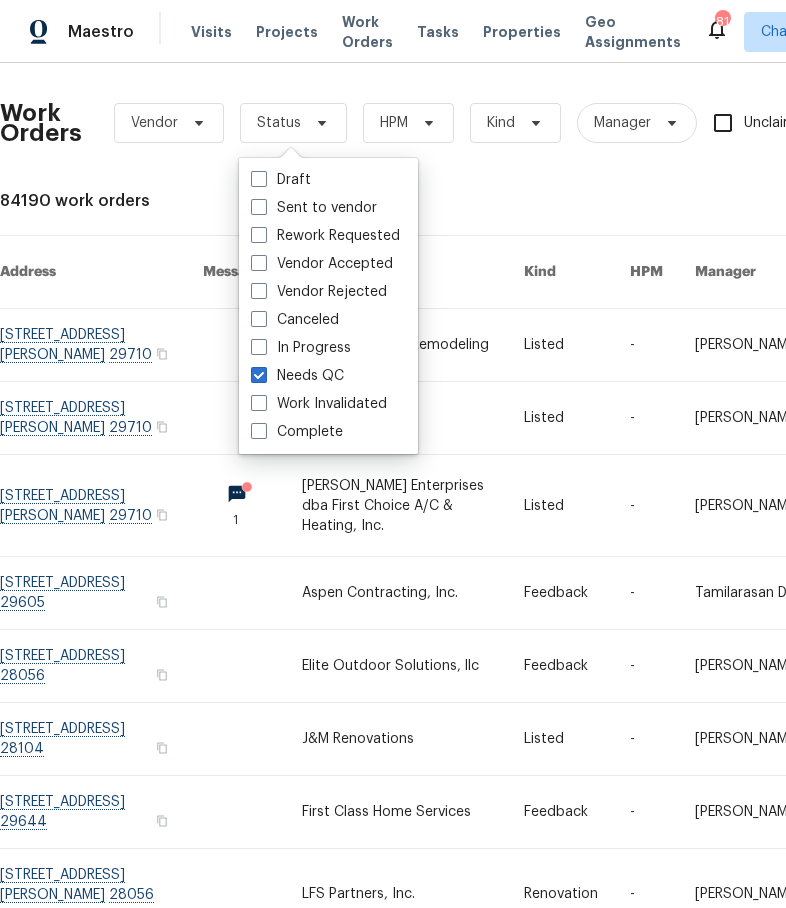 checkbox on "true" 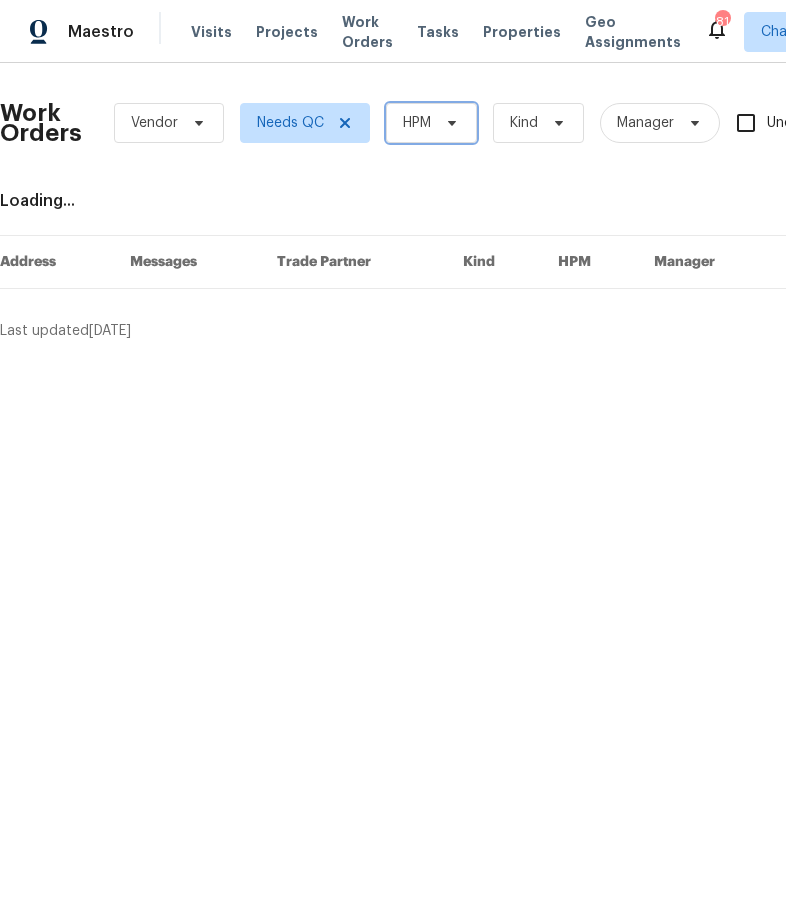 click on "HPM" at bounding box center [431, 123] 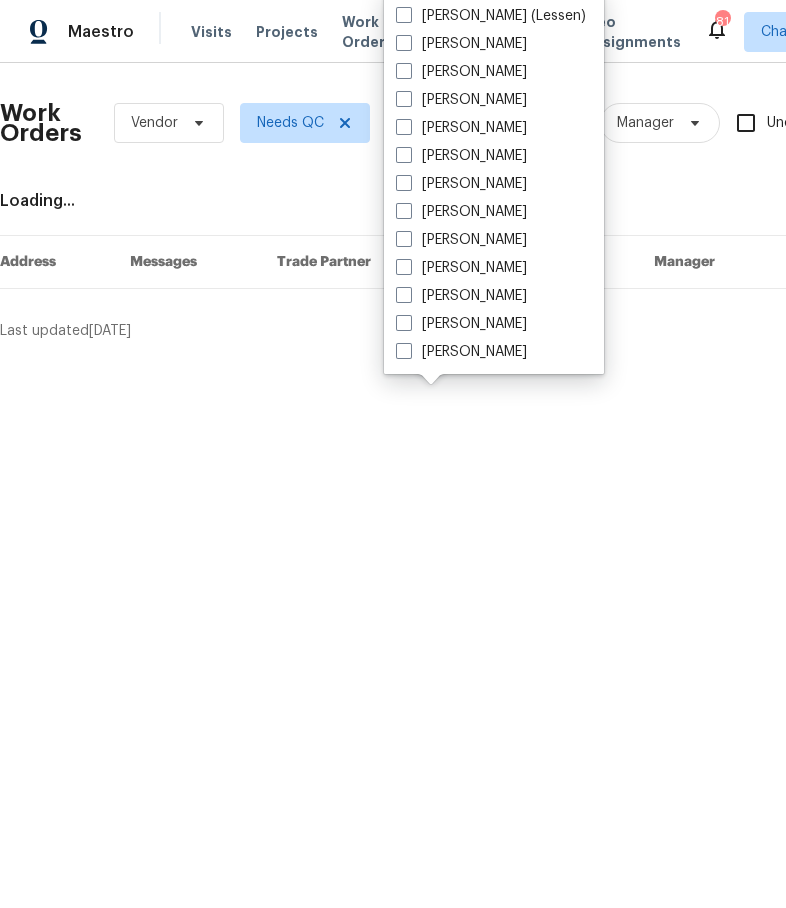 scroll, scrollTop: 472, scrollLeft: 0, axis: vertical 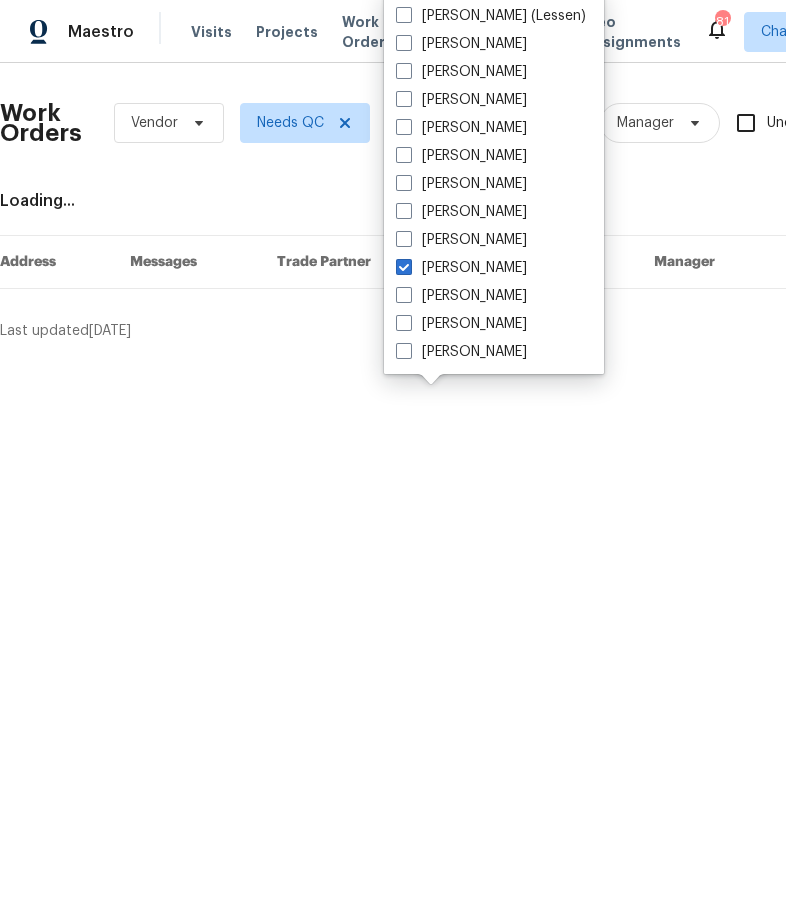 checkbox on "true" 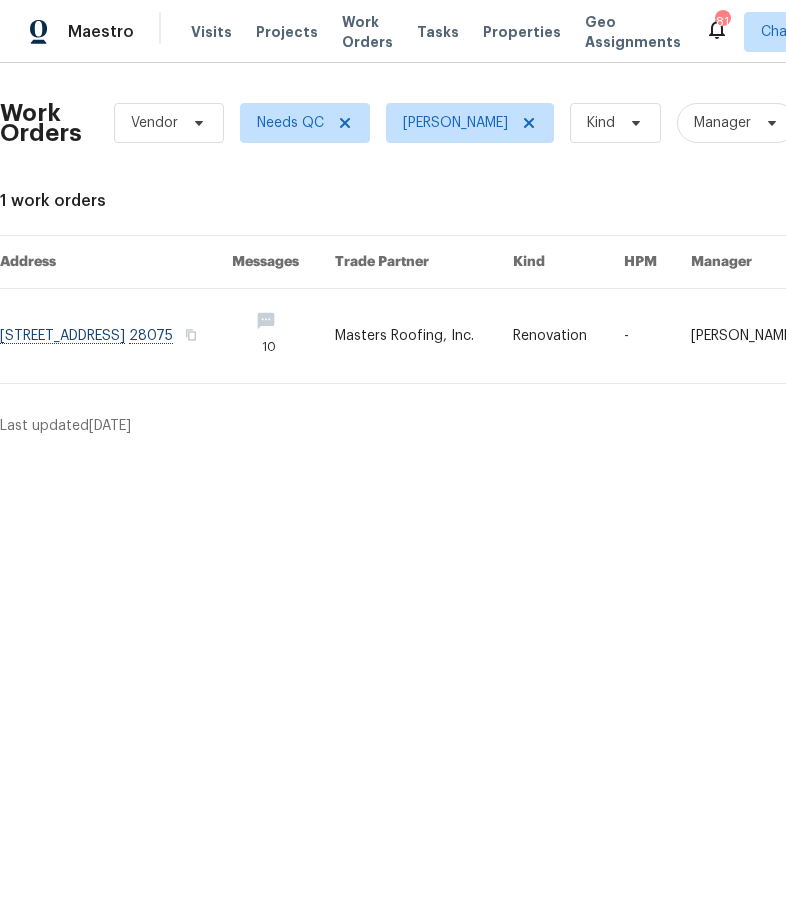 click at bounding box center (116, 336) 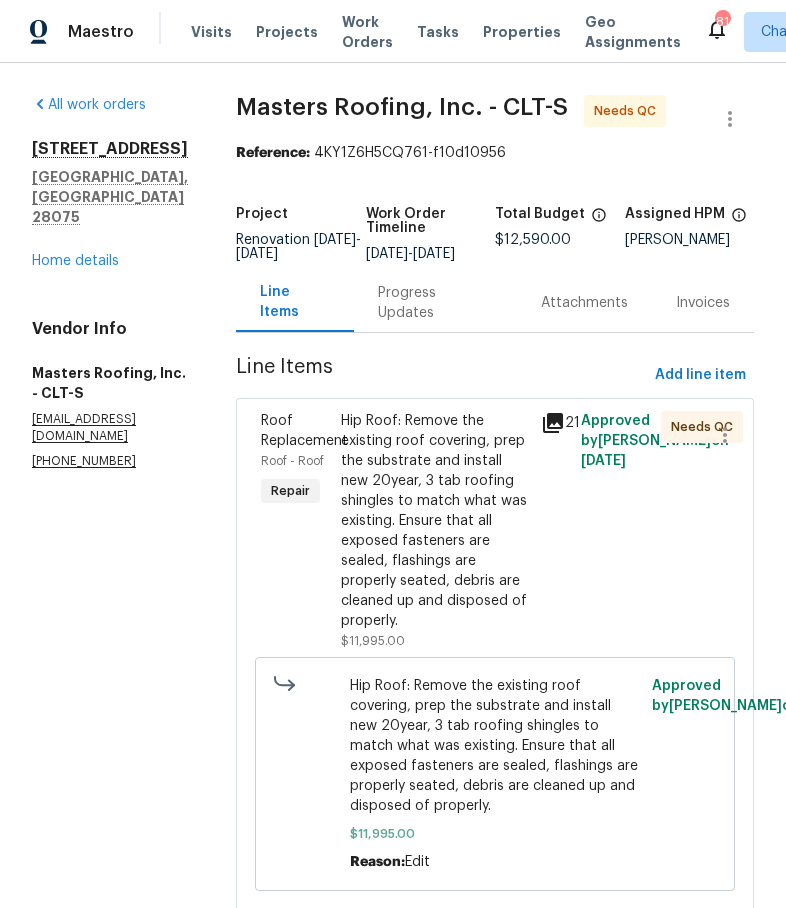 click on "Hip Roof: Remove the existing roof covering, prep the substrate and install new 20year, 3 tab roofing shingles to match what was existing. Ensure that all exposed fasteners are sealed, flashings are properly seated, debris are cleaned up and disposed of properly." at bounding box center [435, 521] 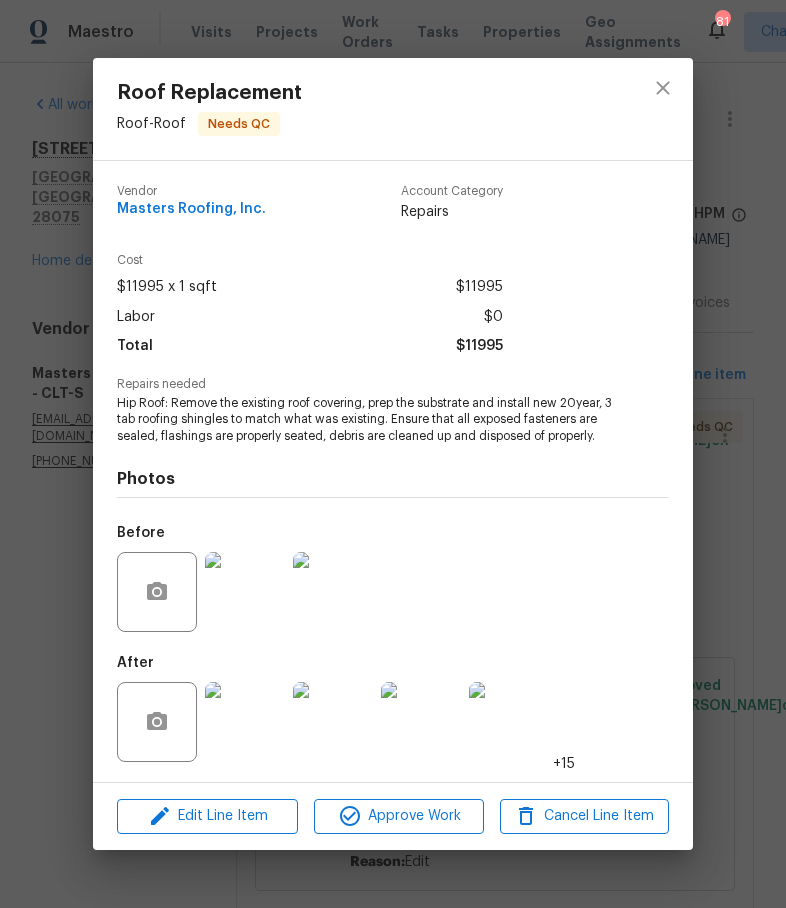 click at bounding box center [245, 722] 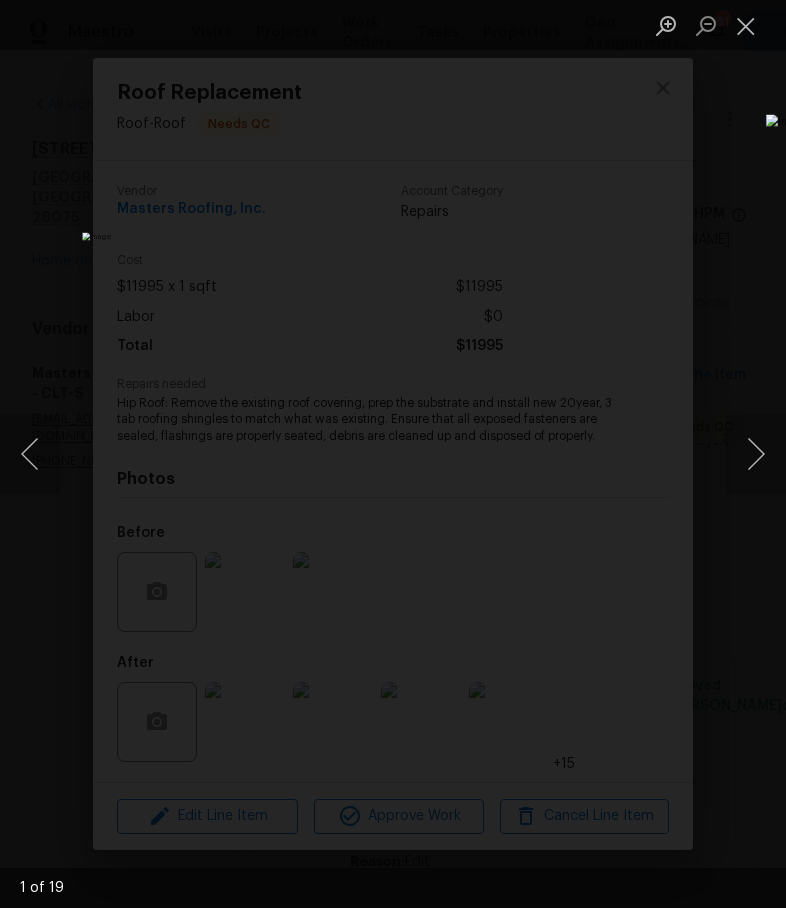 click at bounding box center (756, 454) 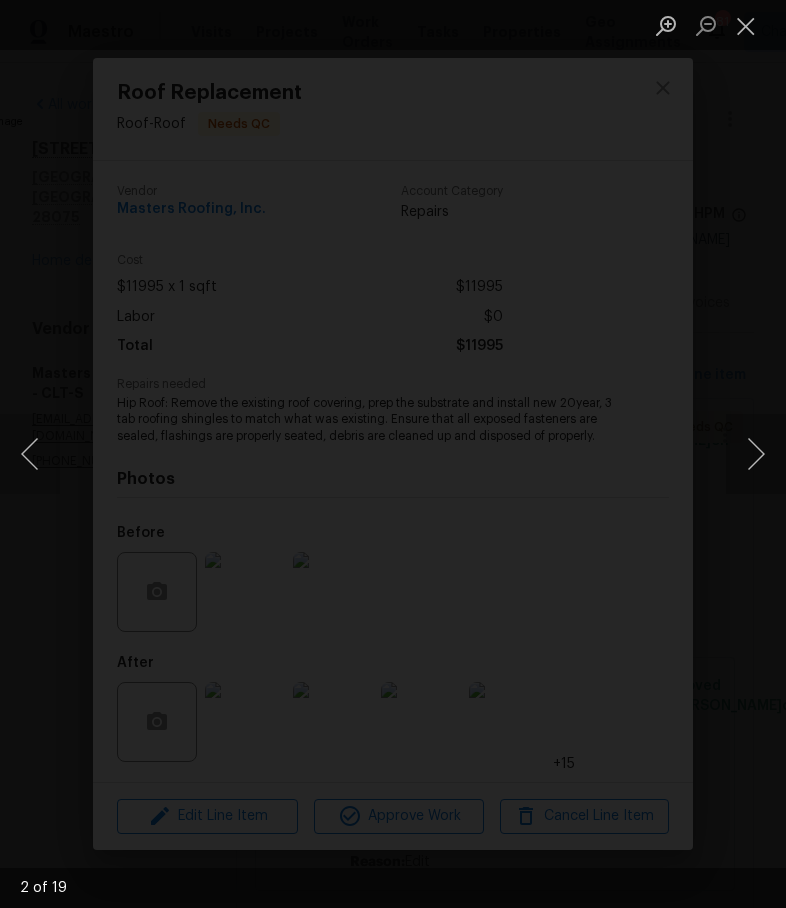 click at bounding box center (756, 454) 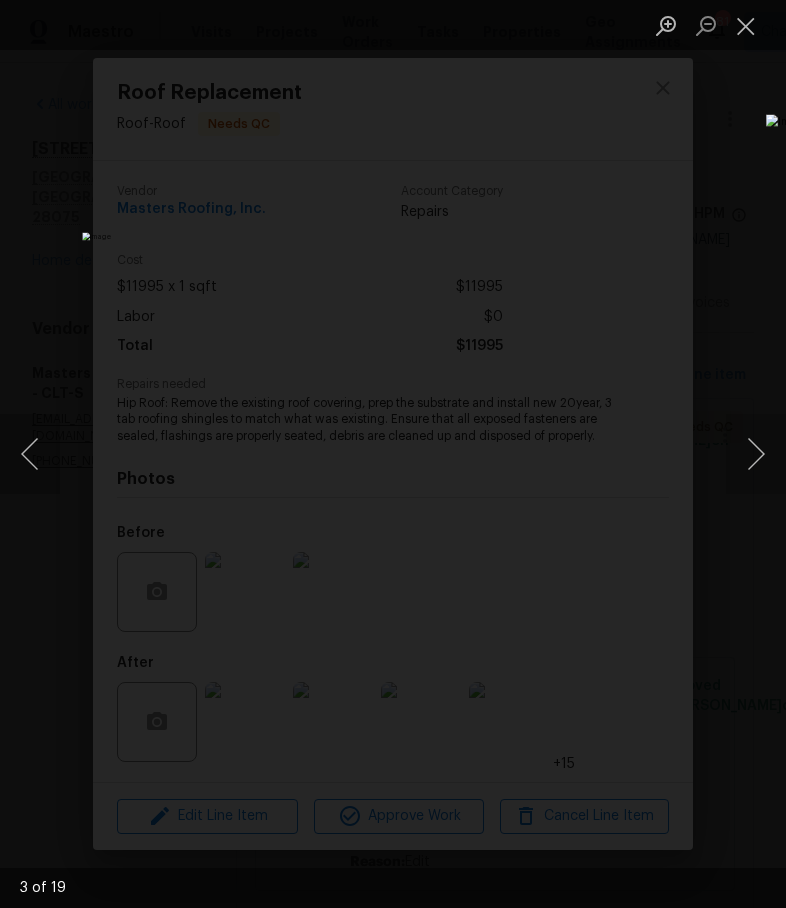 click at bounding box center [756, 454] 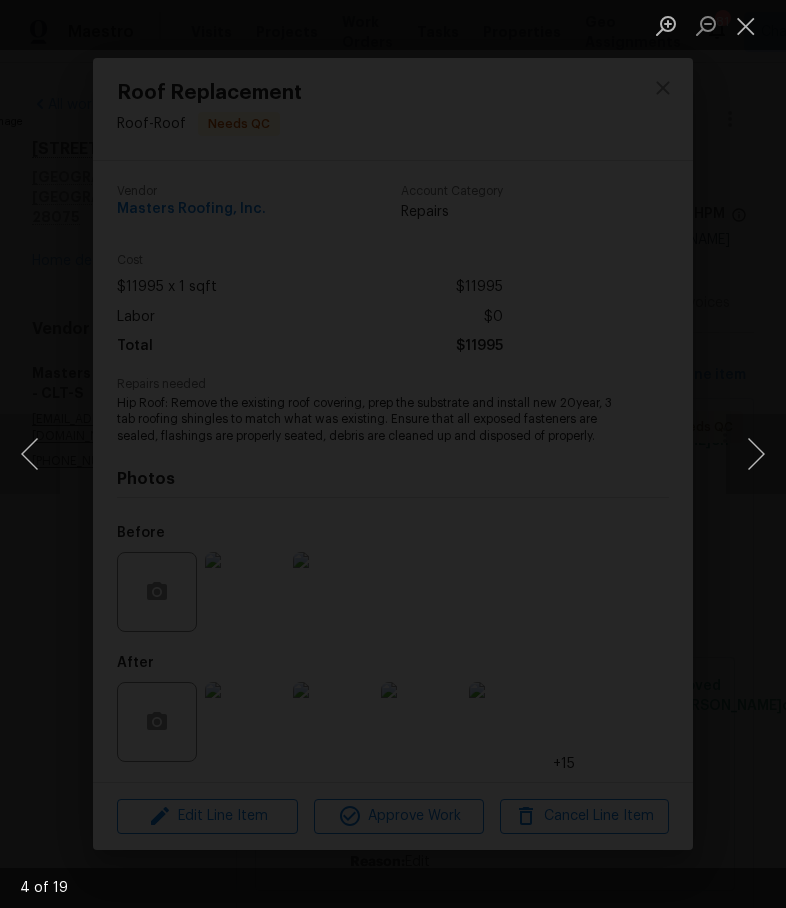 click at bounding box center [756, 454] 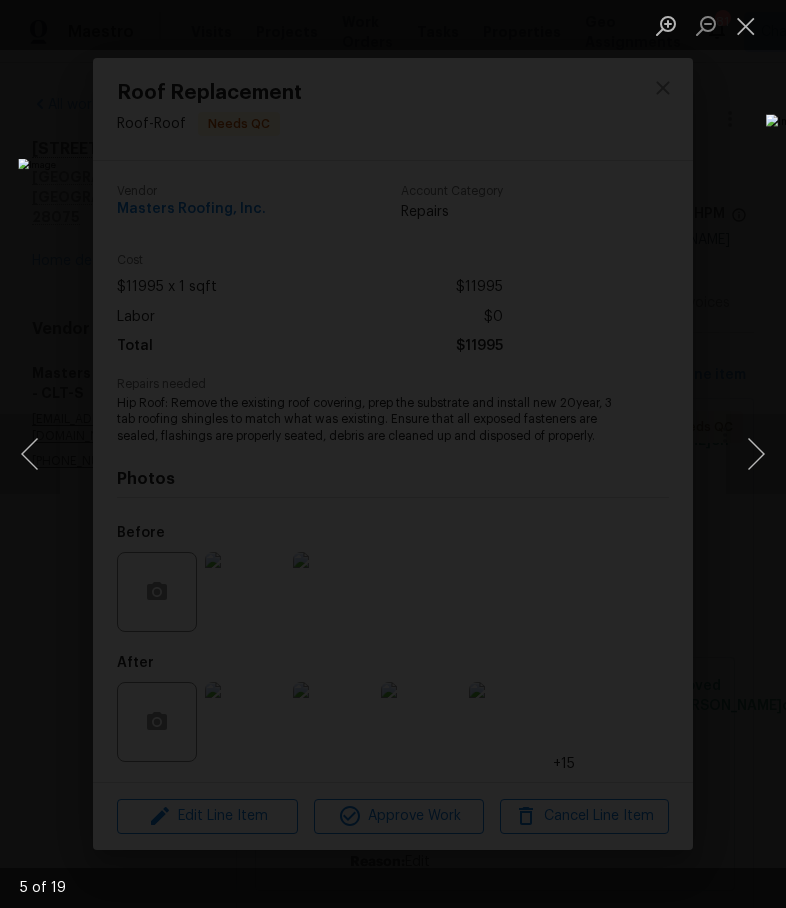 click at bounding box center [756, 454] 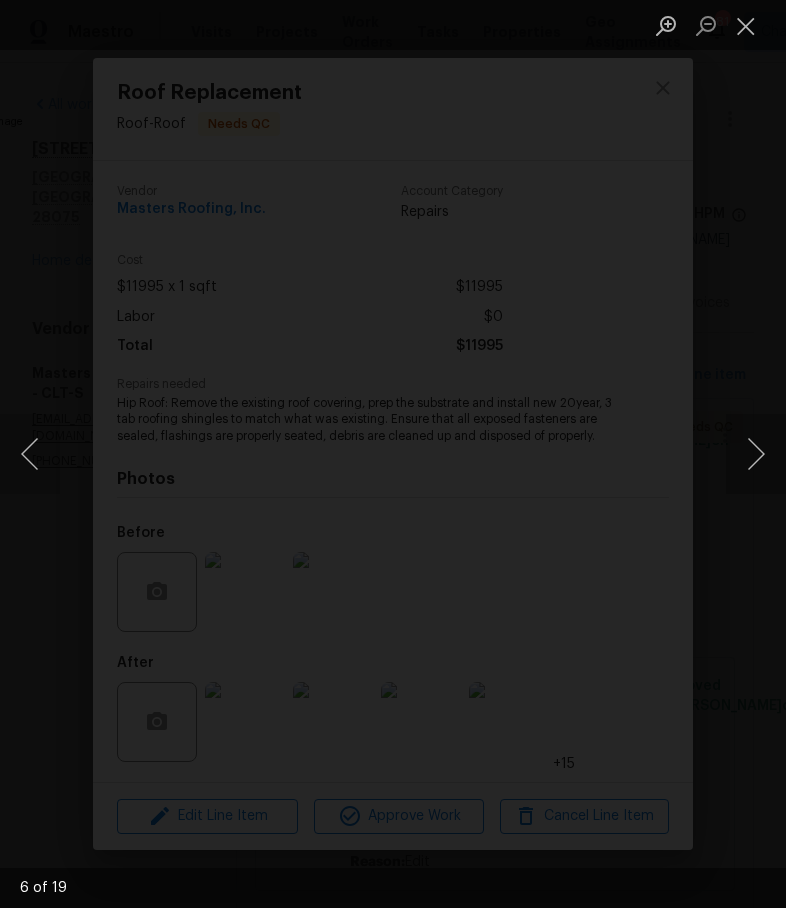 click at bounding box center [756, 454] 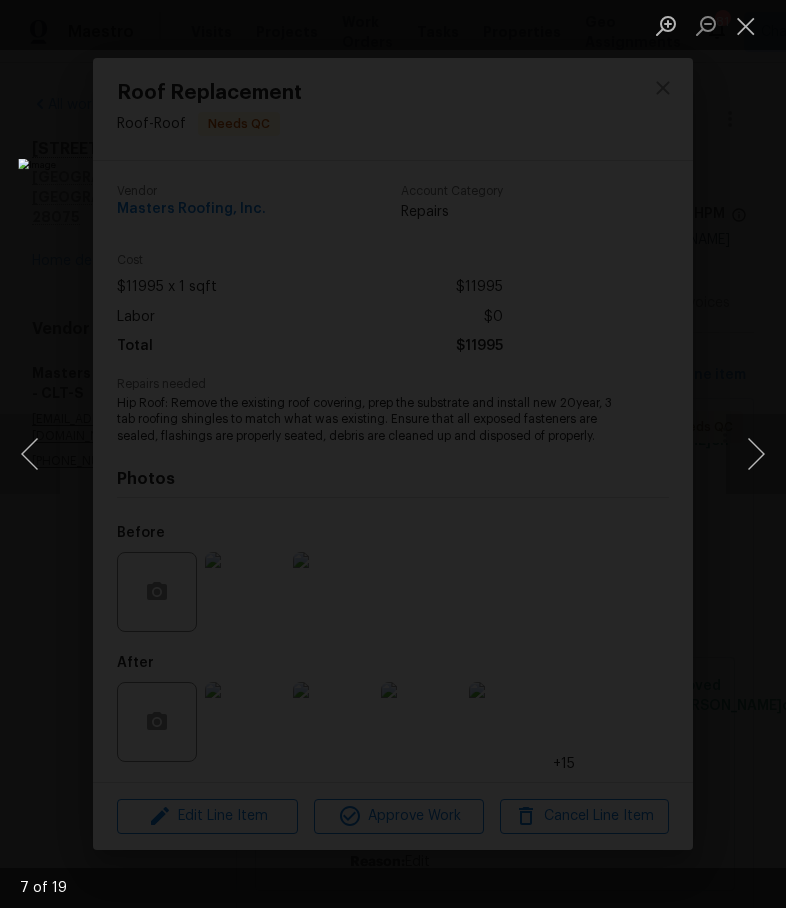 click at bounding box center [756, 454] 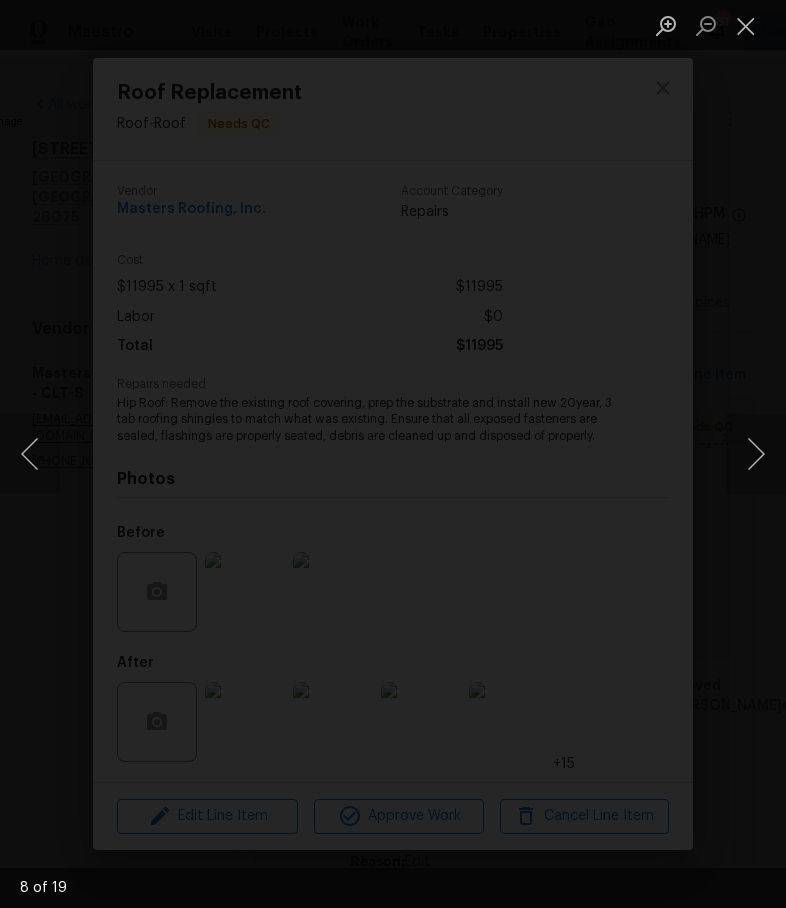 click at bounding box center (756, 454) 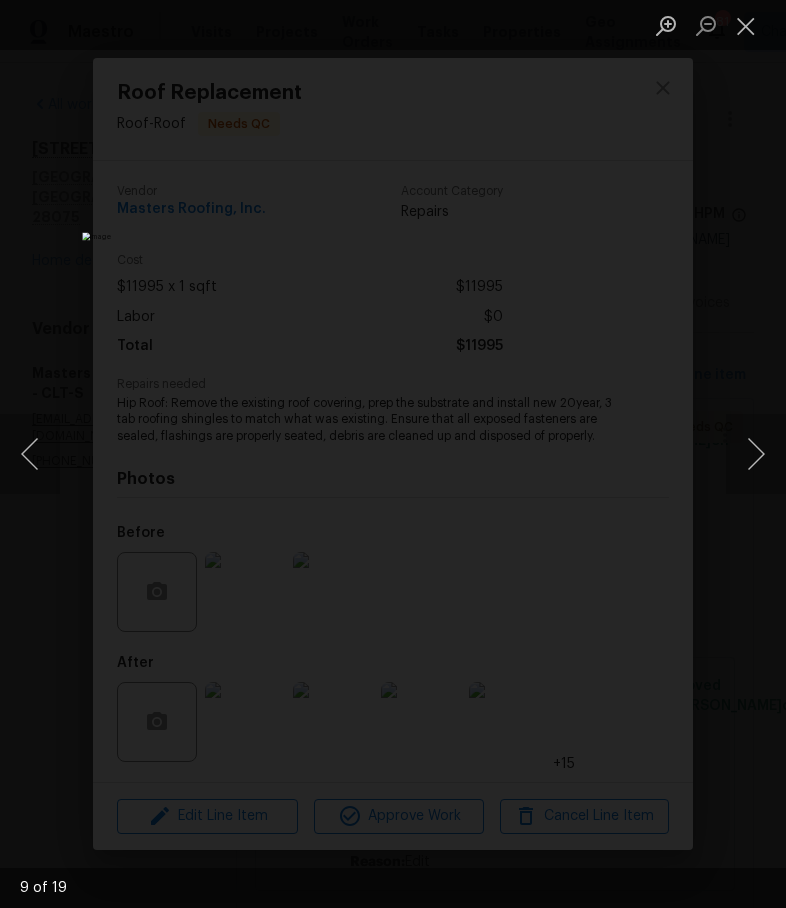 click at bounding box center (30, 454) 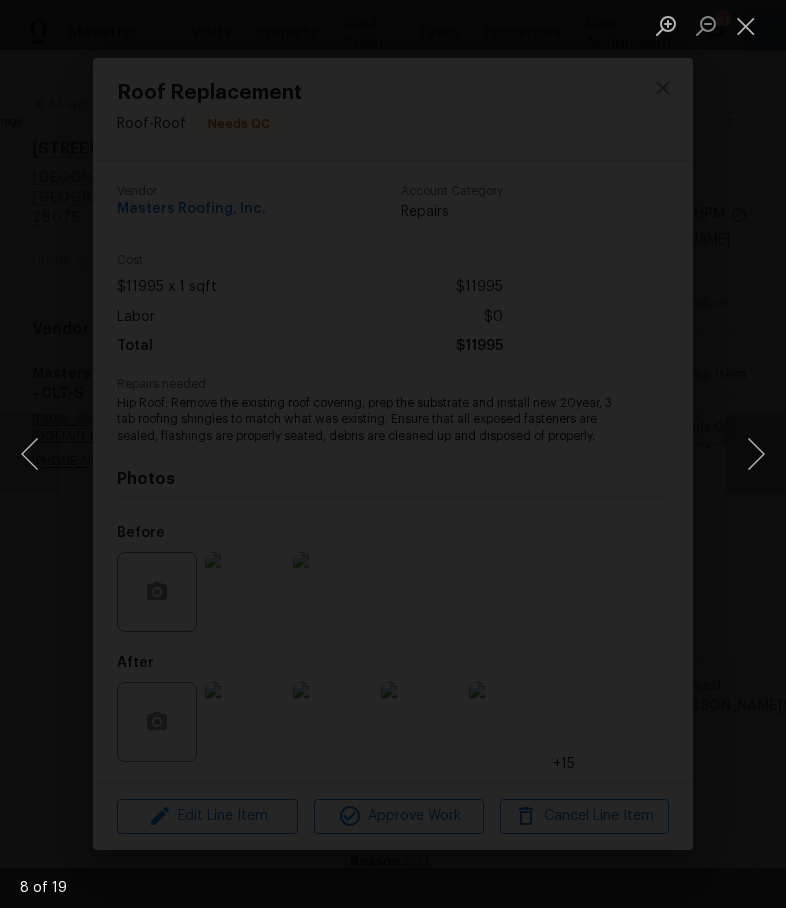click at bounding box center (756, 454) 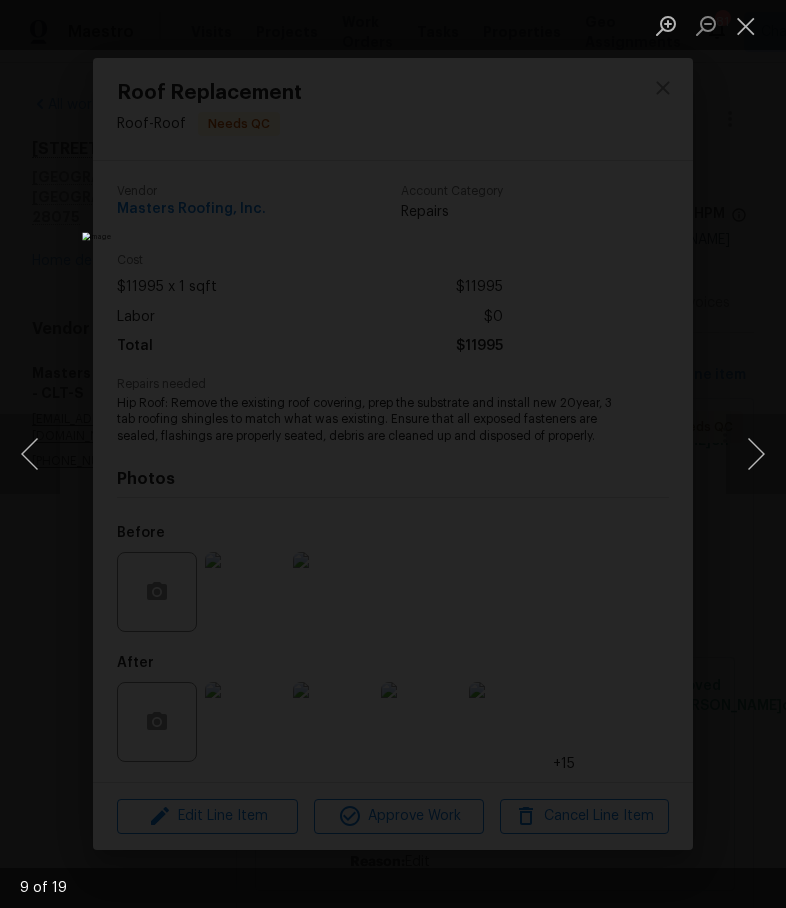 click at bounding box center (756, 454) 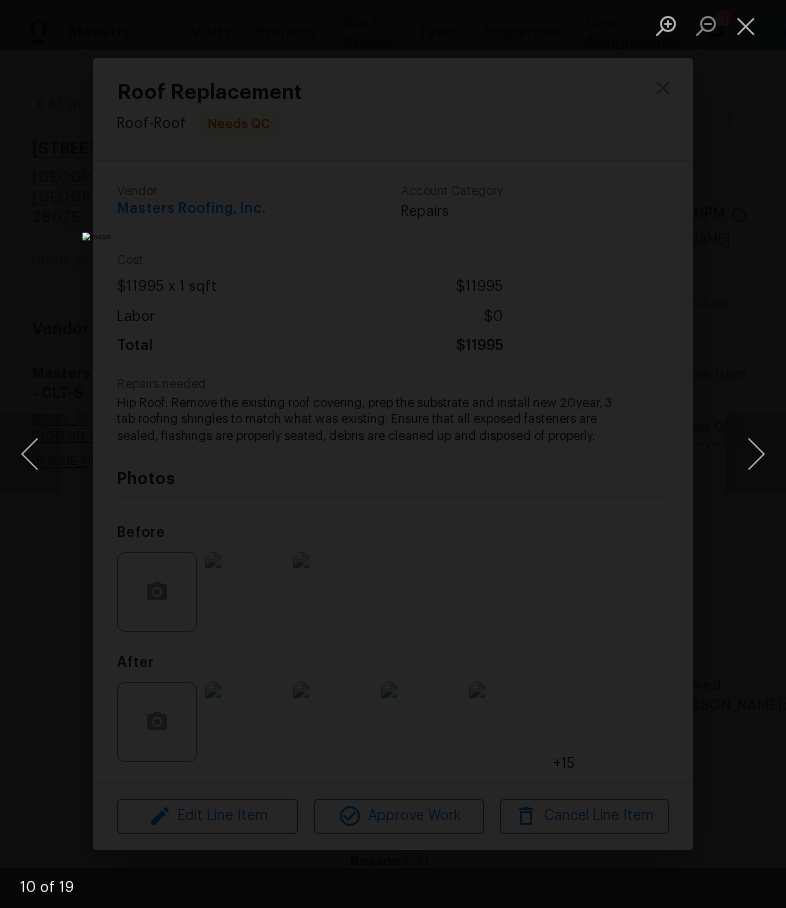 click at bounding box center [756, 454] 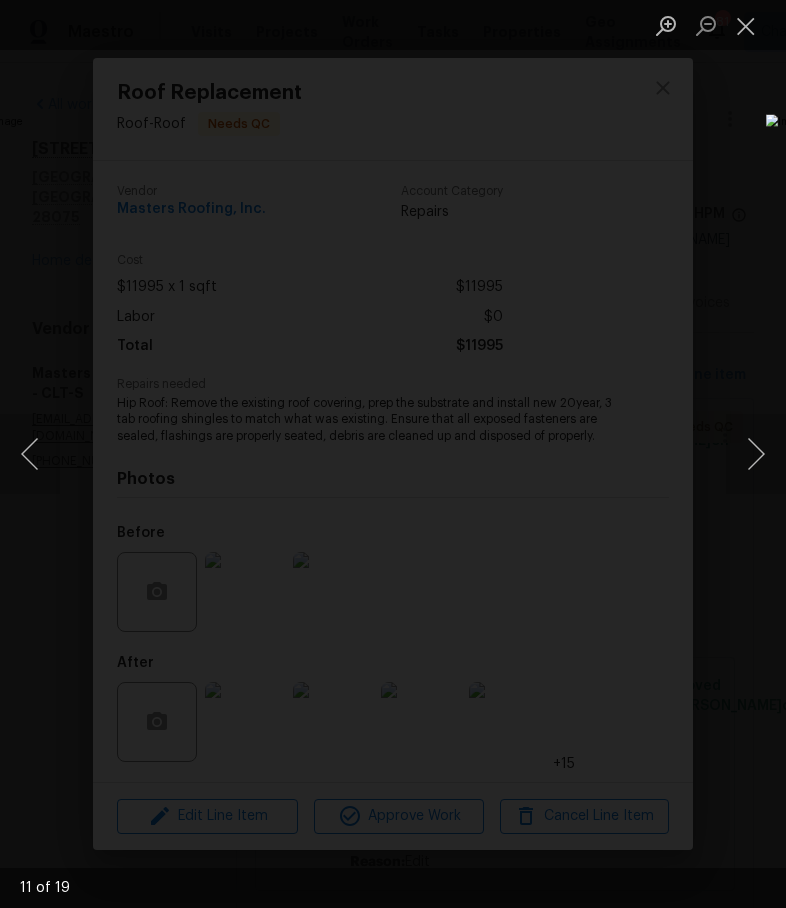 click at bounding box center [756, 454] 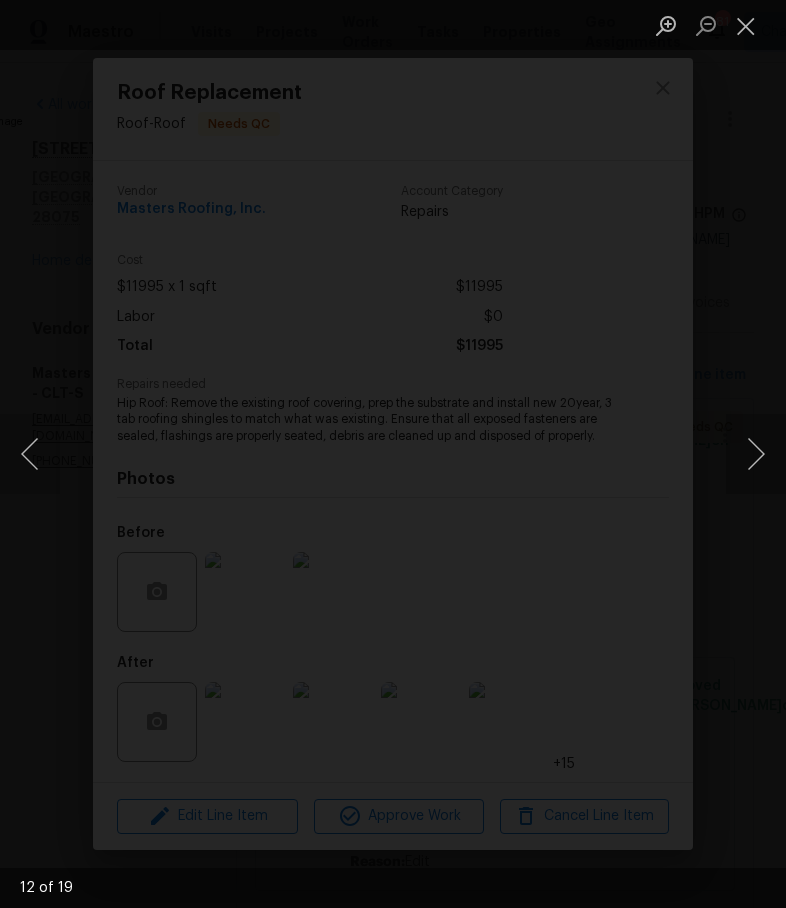 click at bounding box center [30, 454] 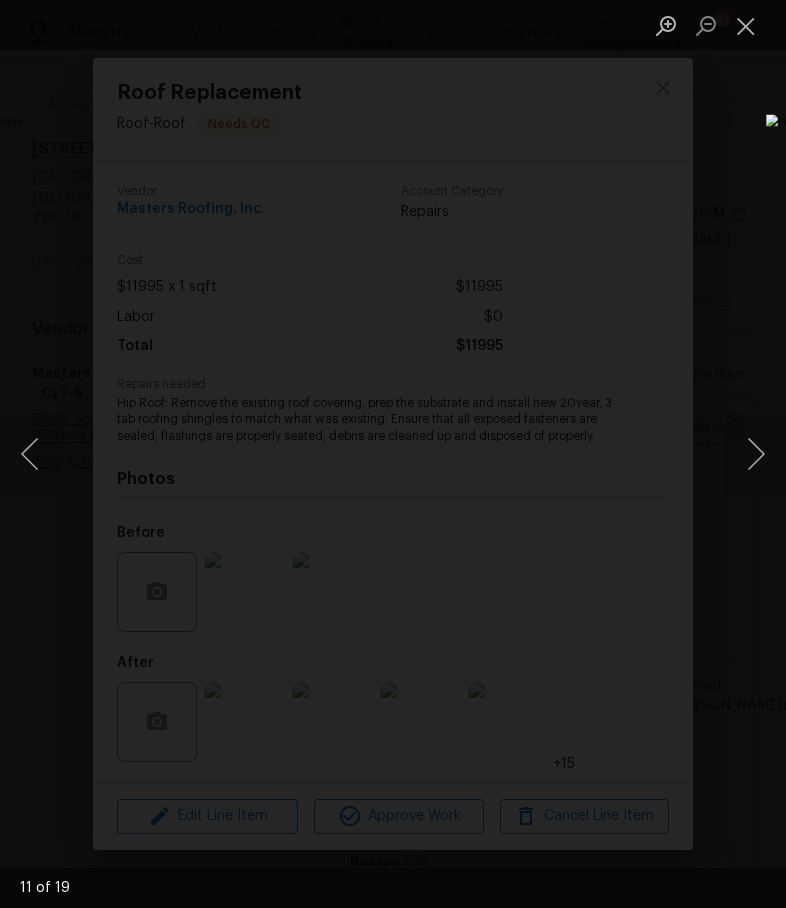 click at bounding box center [756, 454] 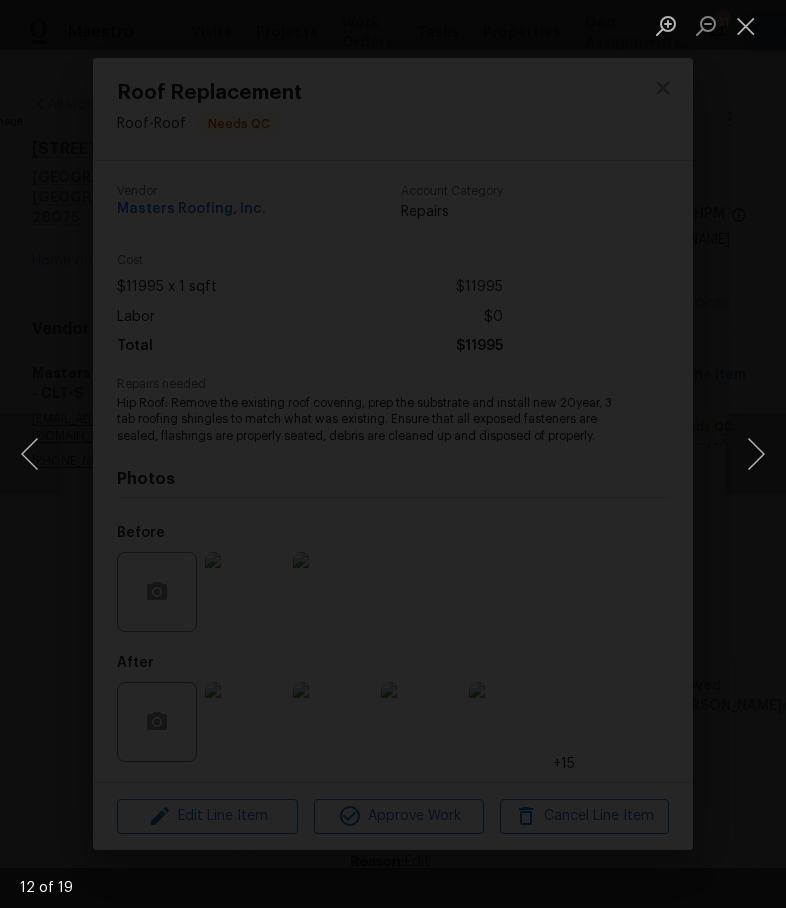 click at bounding box center [756, 454] 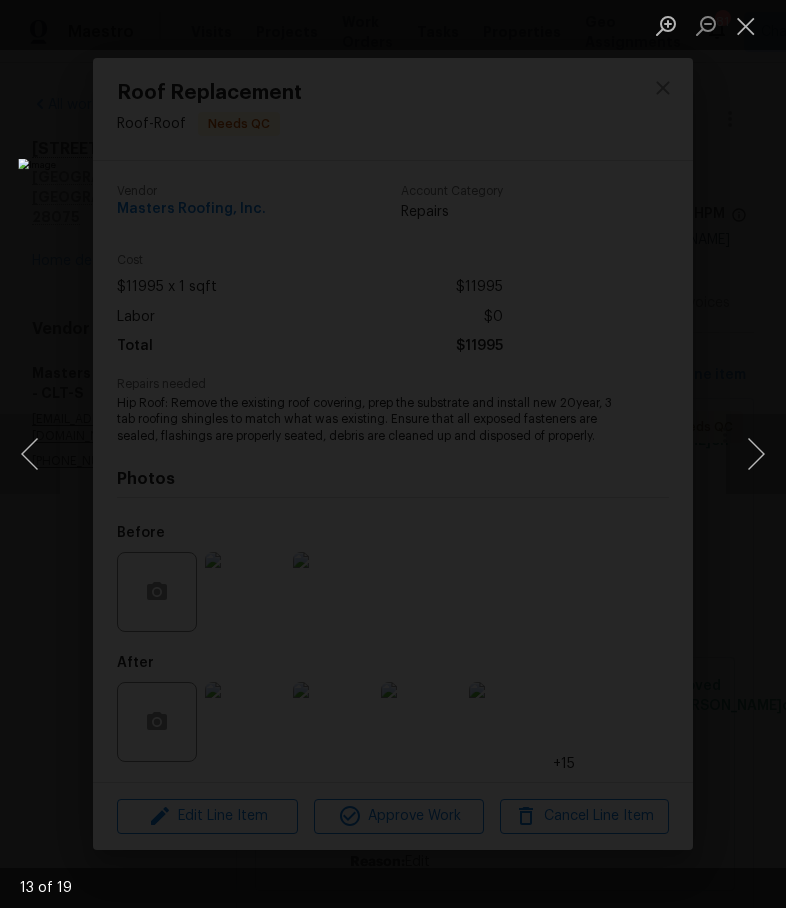 click at bounding box center (756, 454) 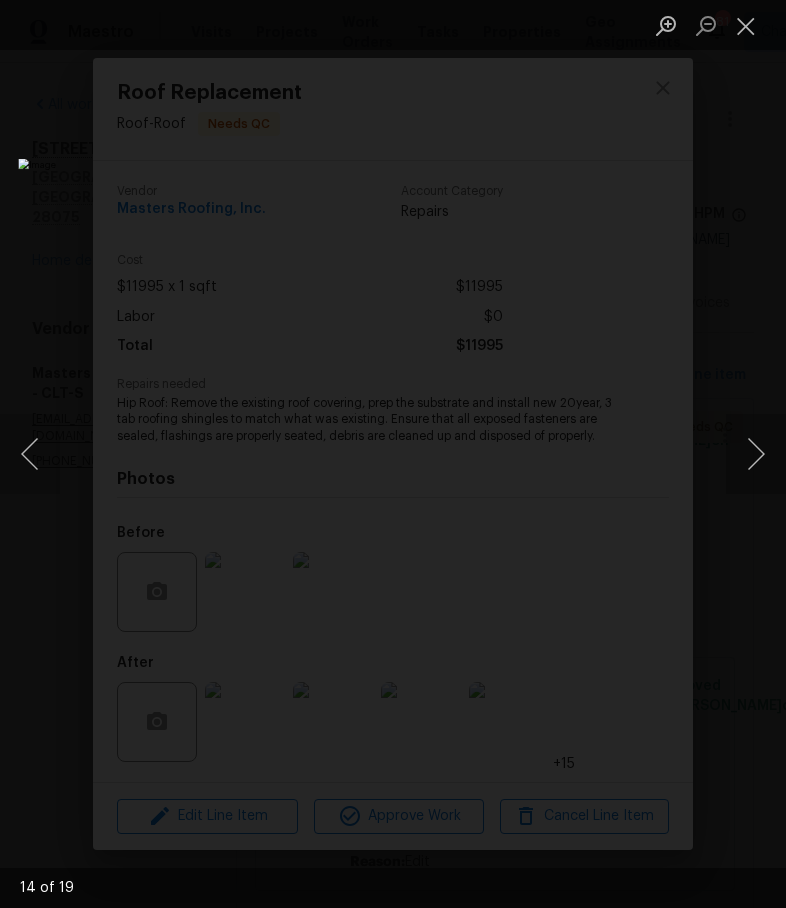 click at bounding box center [756, 454] 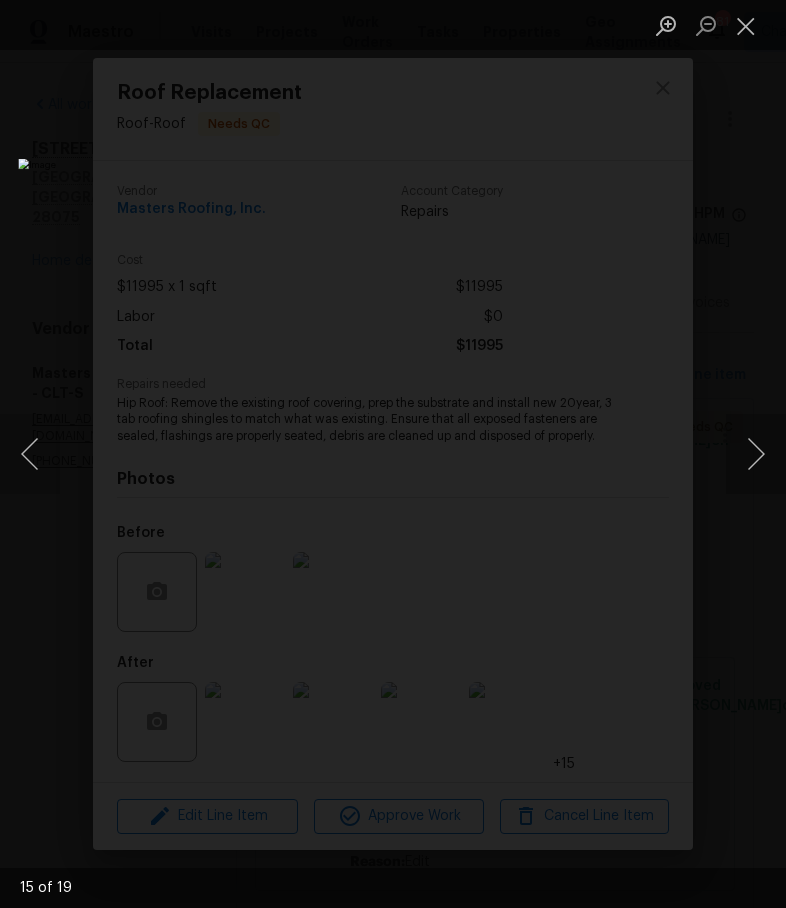 click at bounding box center (756, 454) 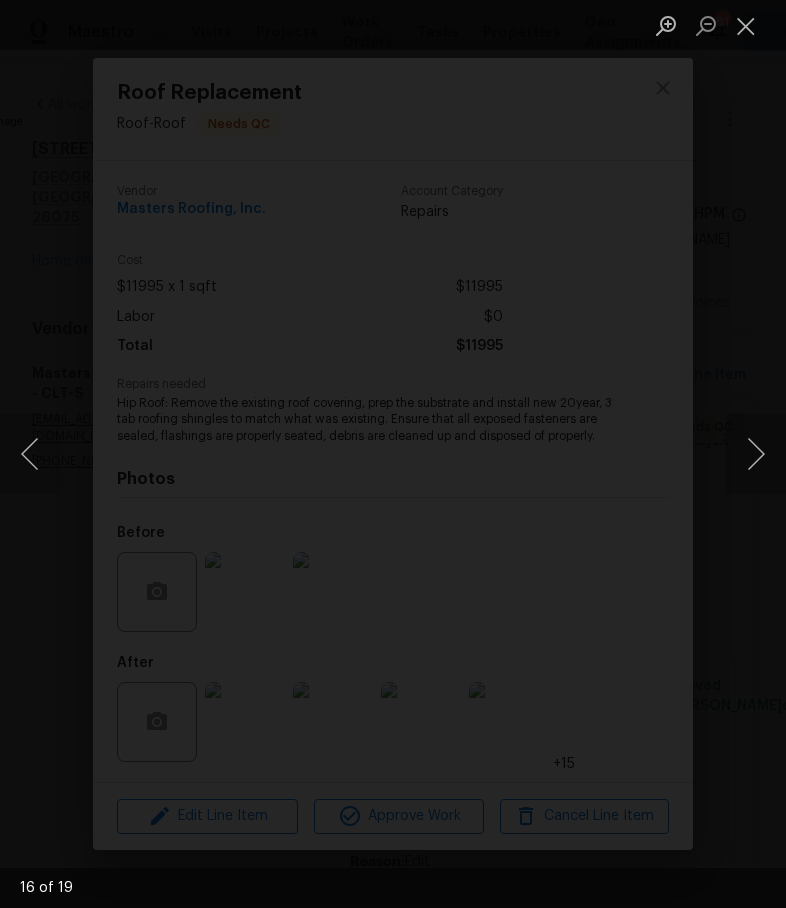 click at bounding box center (756, 454) 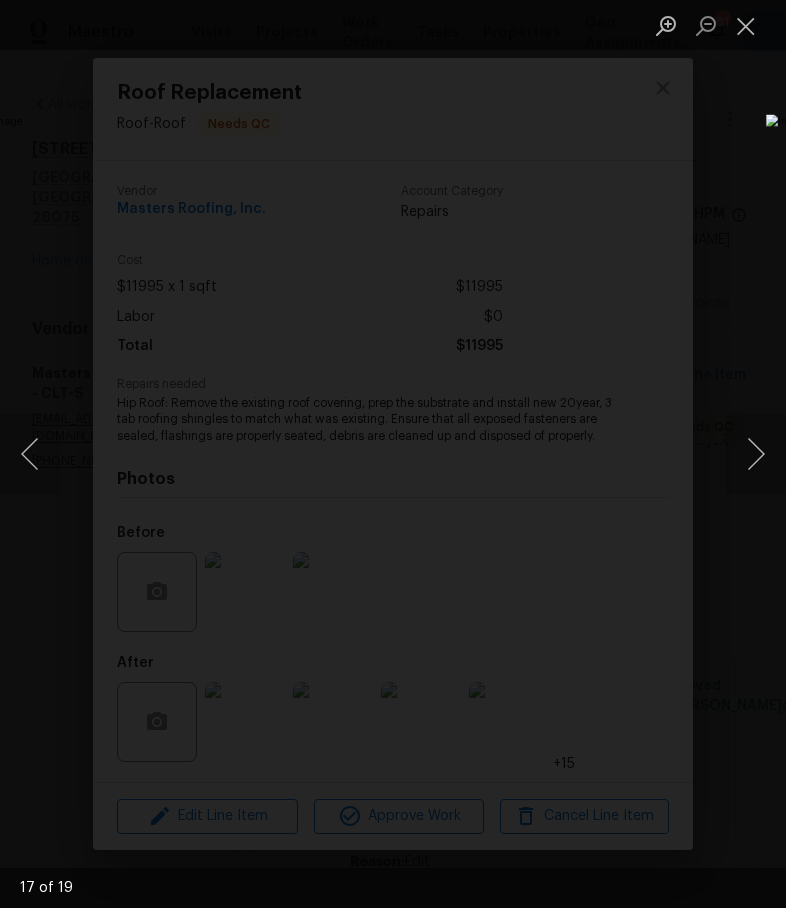 click at bounding box center (756, 454) 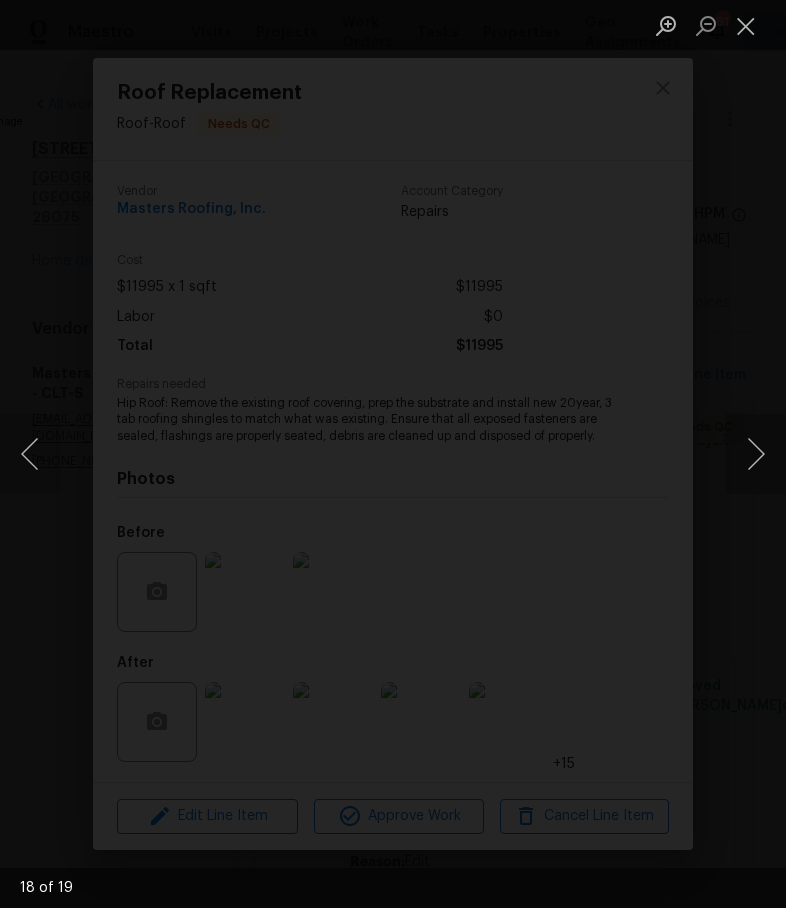 click at bounding box center [30, 454] 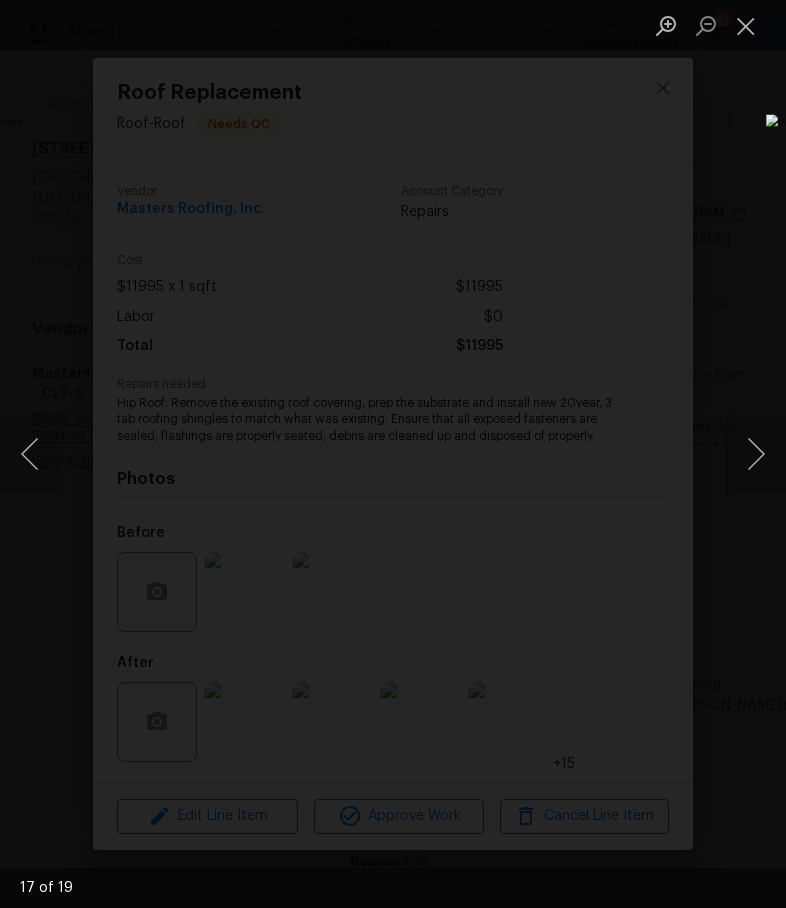 click at bounding box center [756, 454] 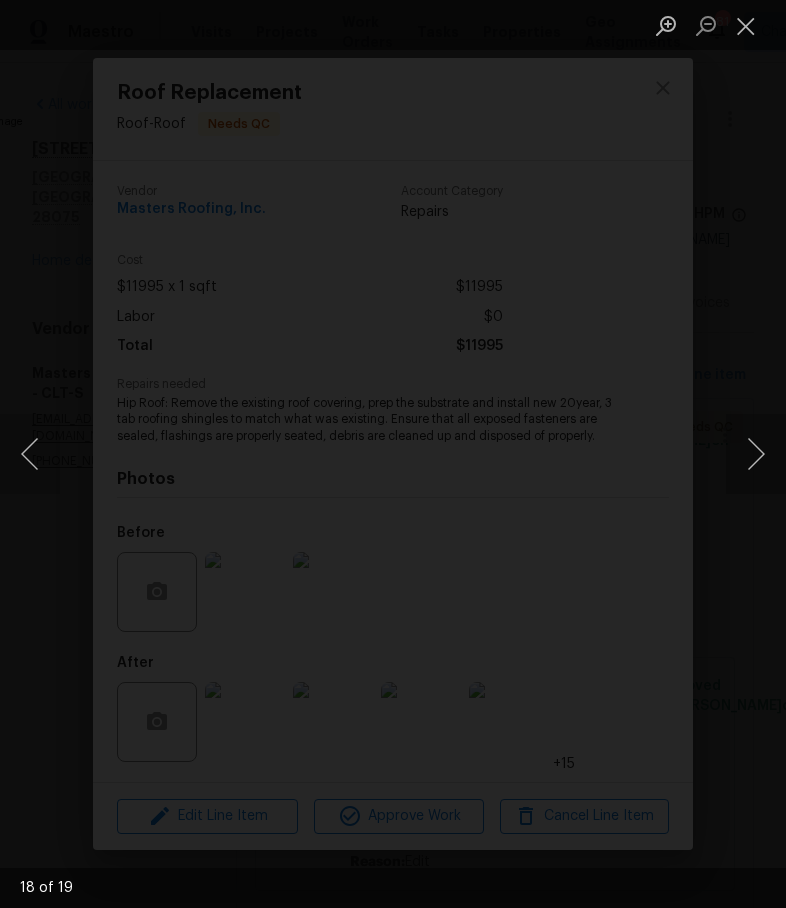 click at bounding box center (756, 454) 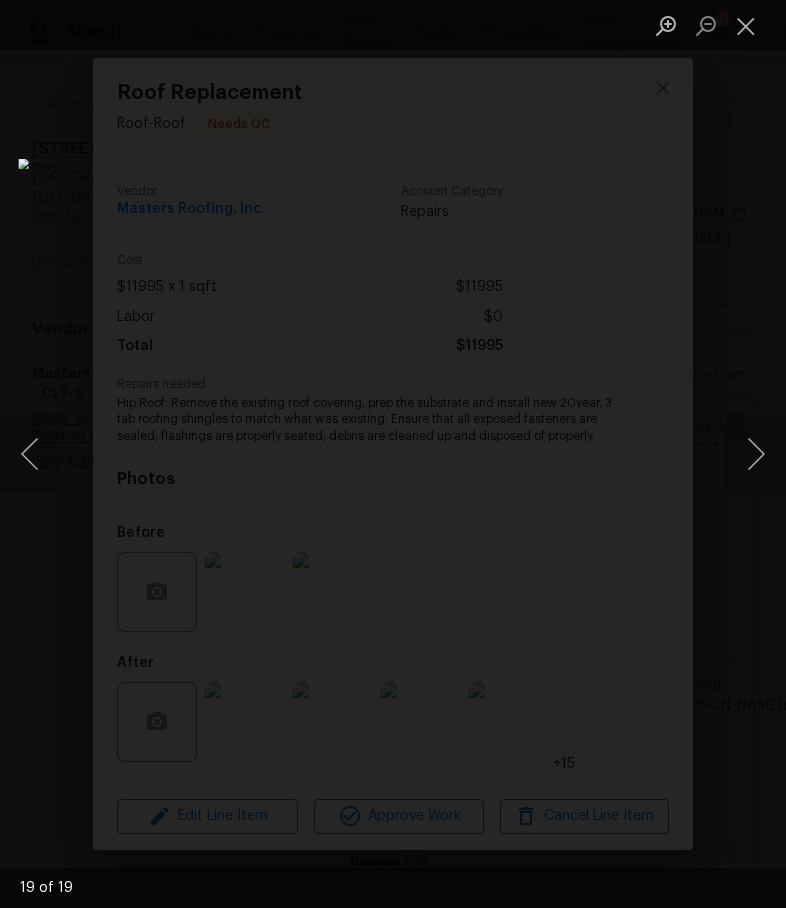 click at bounding box center (756, 454) 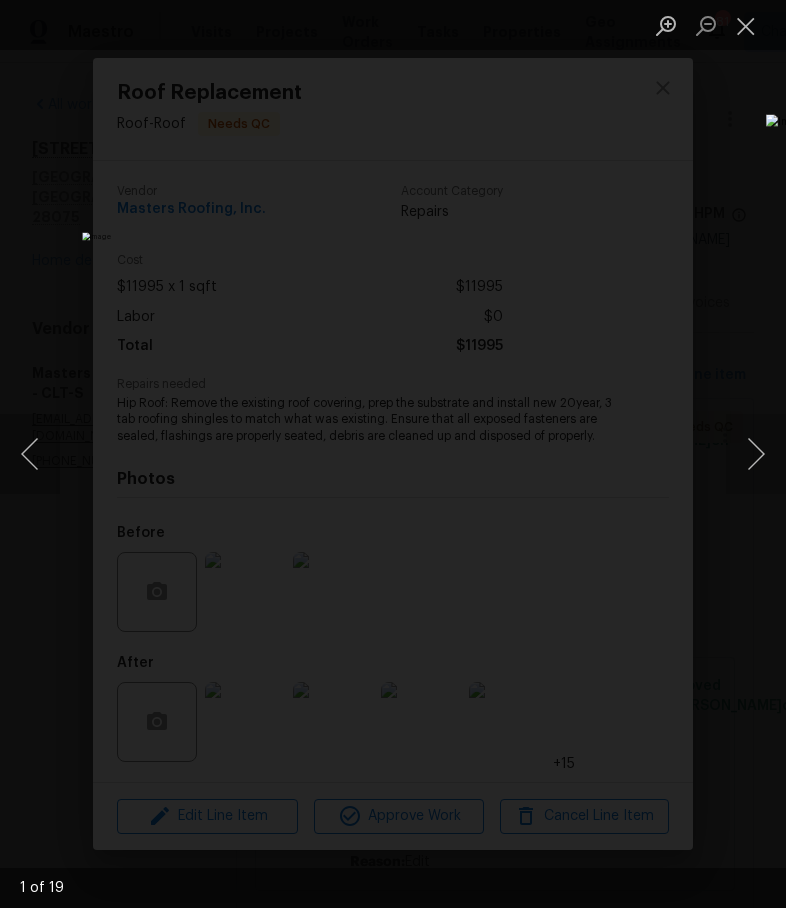 click at bounding box center (30, 454) 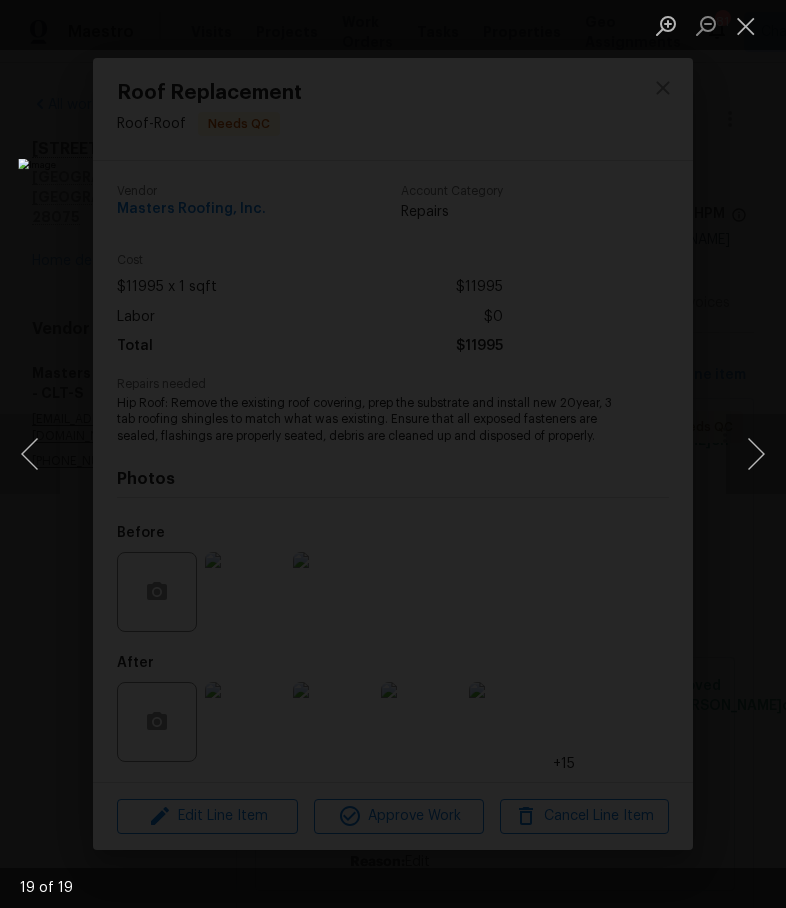 click at bounding box center (756, 454) 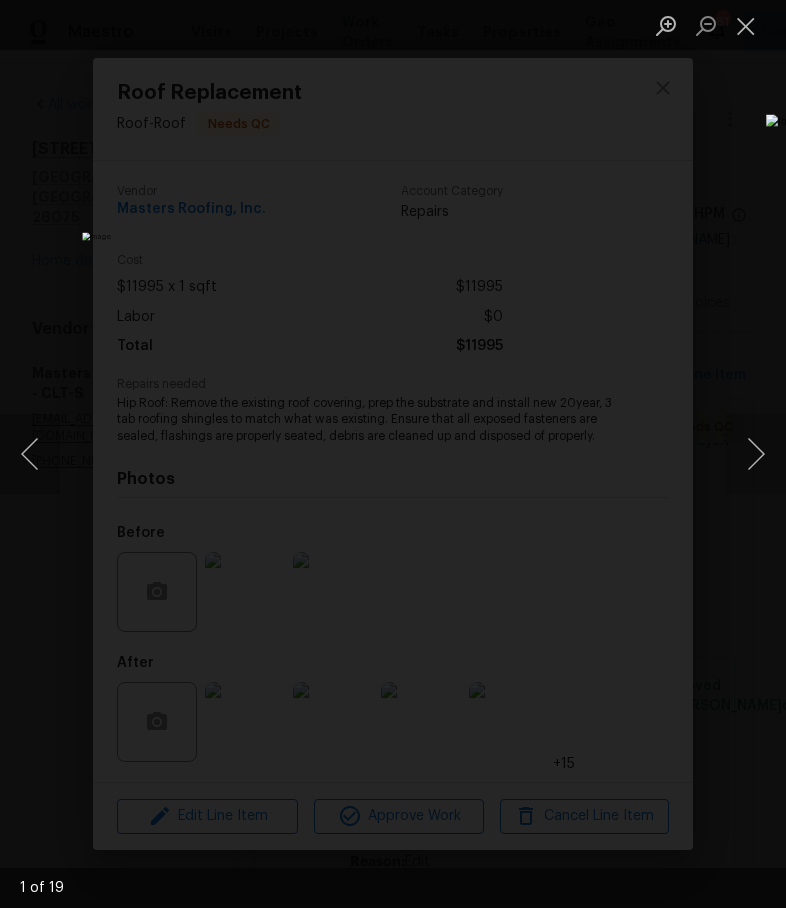 click at bounding box center [756, 454] 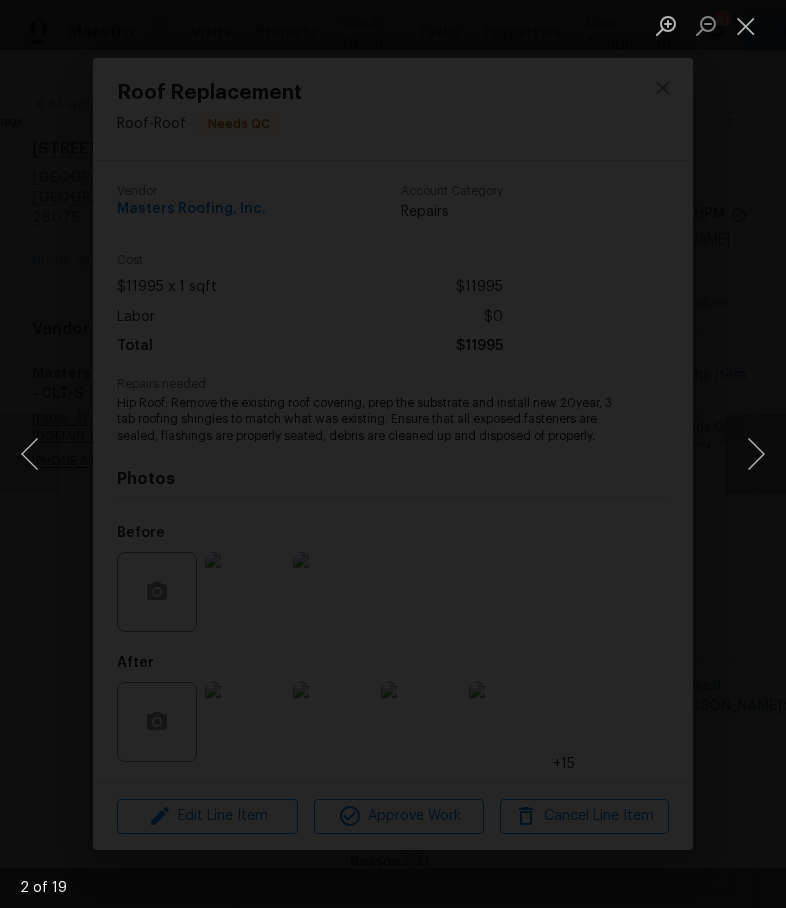 click at bounding box center [756, 454] 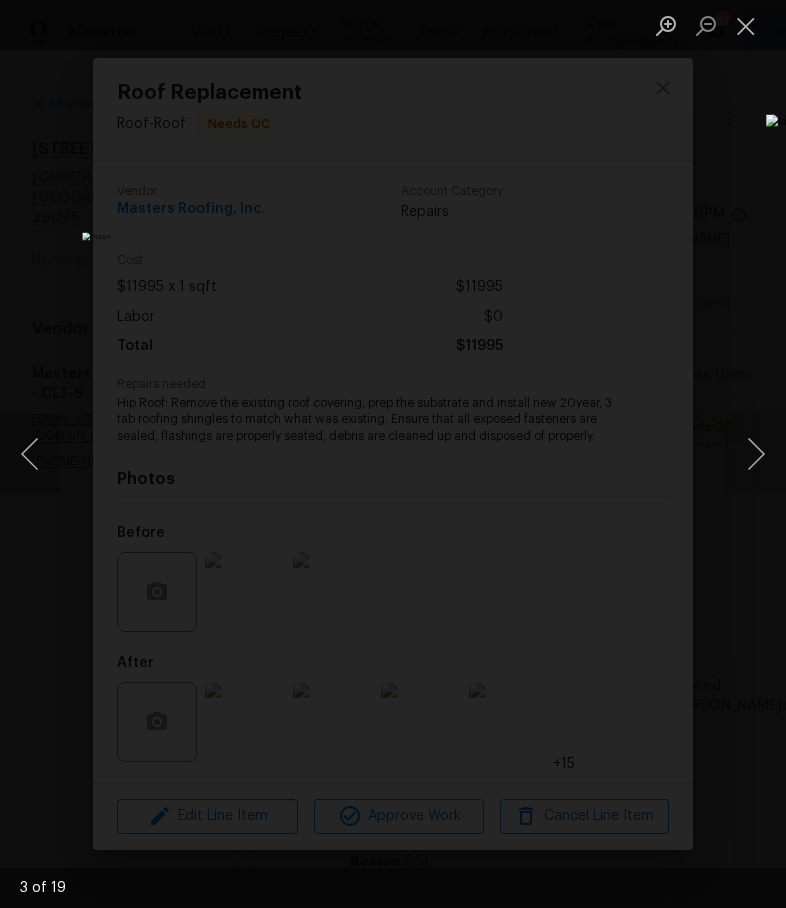 click at bounding box center (756, 454) 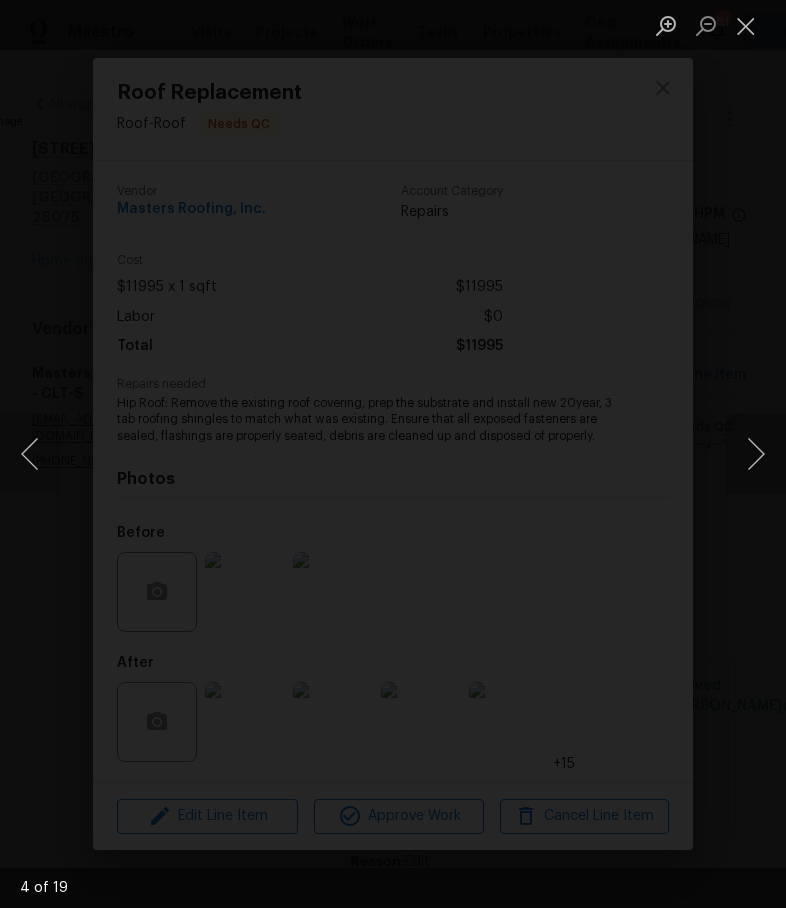 click at bounding box center [756, 454] 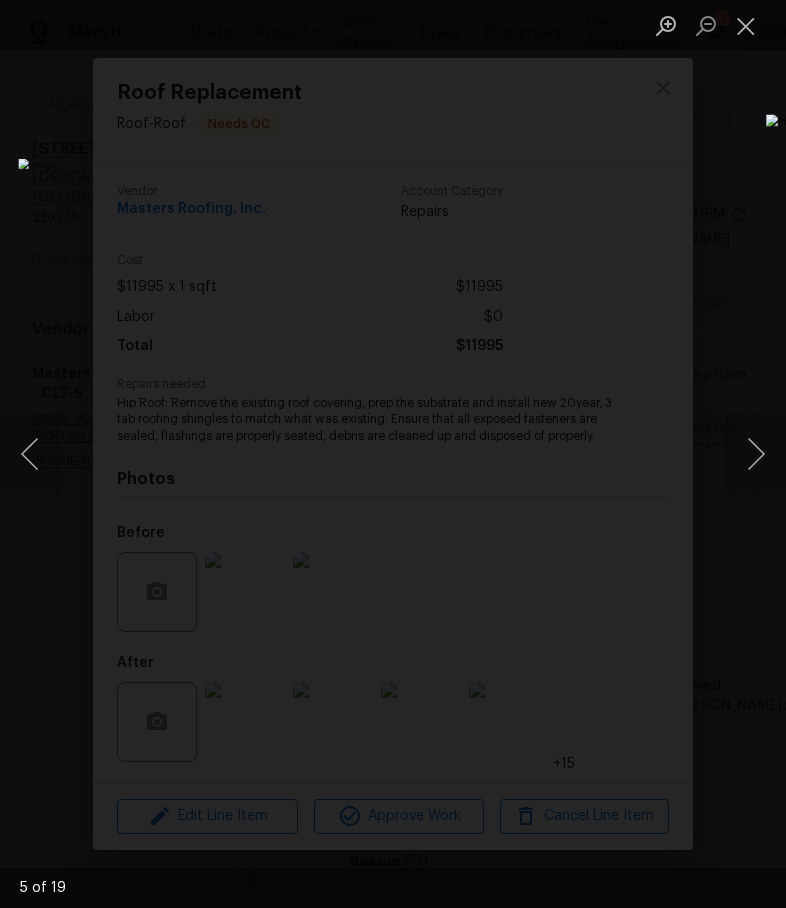 click at bounding box center (756, 454) 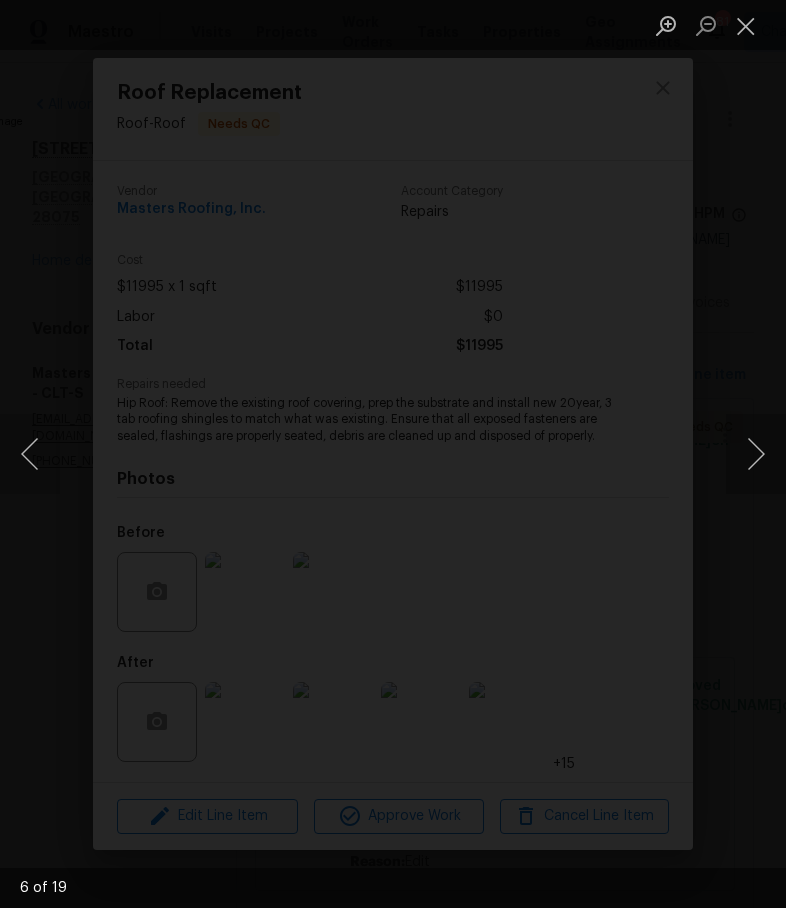 click at bounding box center (756, 454) 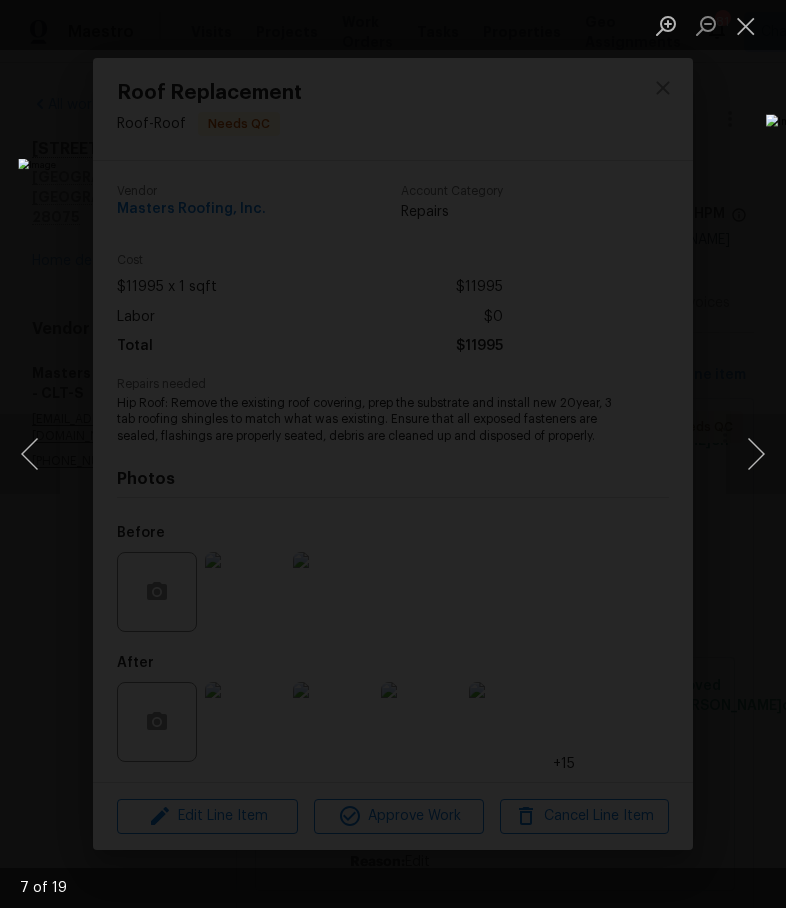 click at bounding box center [30, 454] 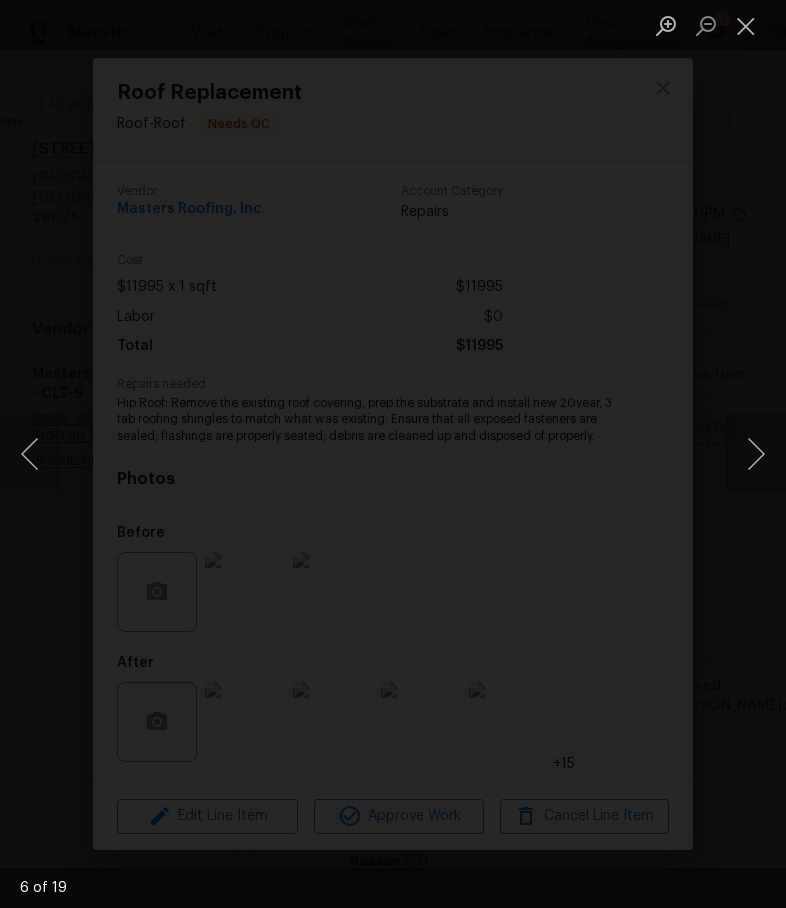 click at bounding box center [756, 454] 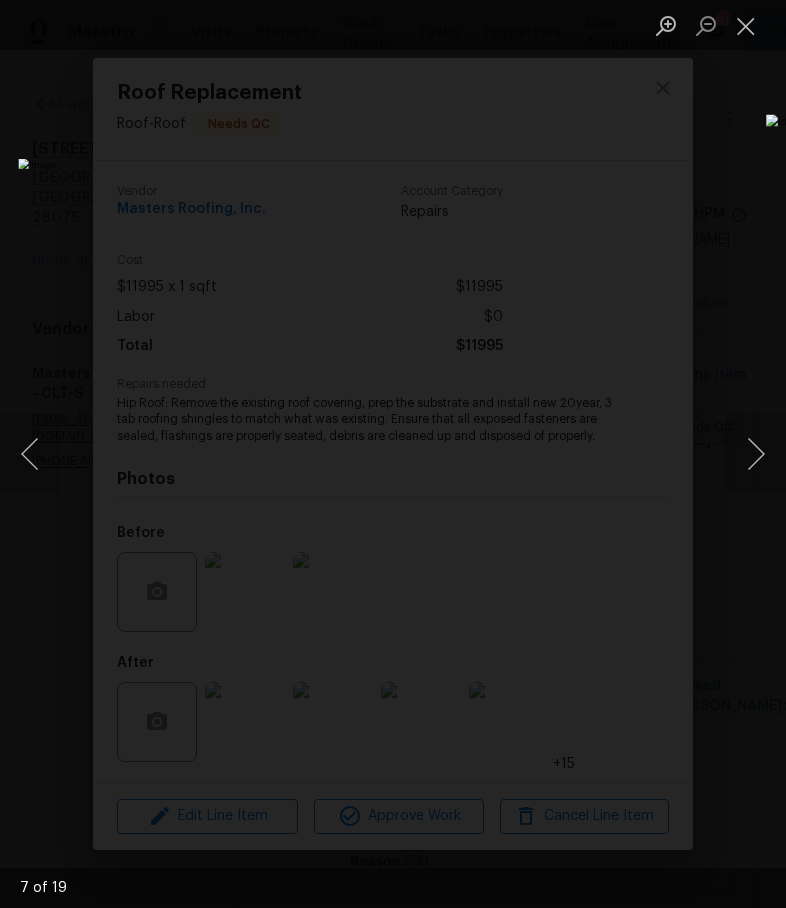 click at bounding box center (756, 454) 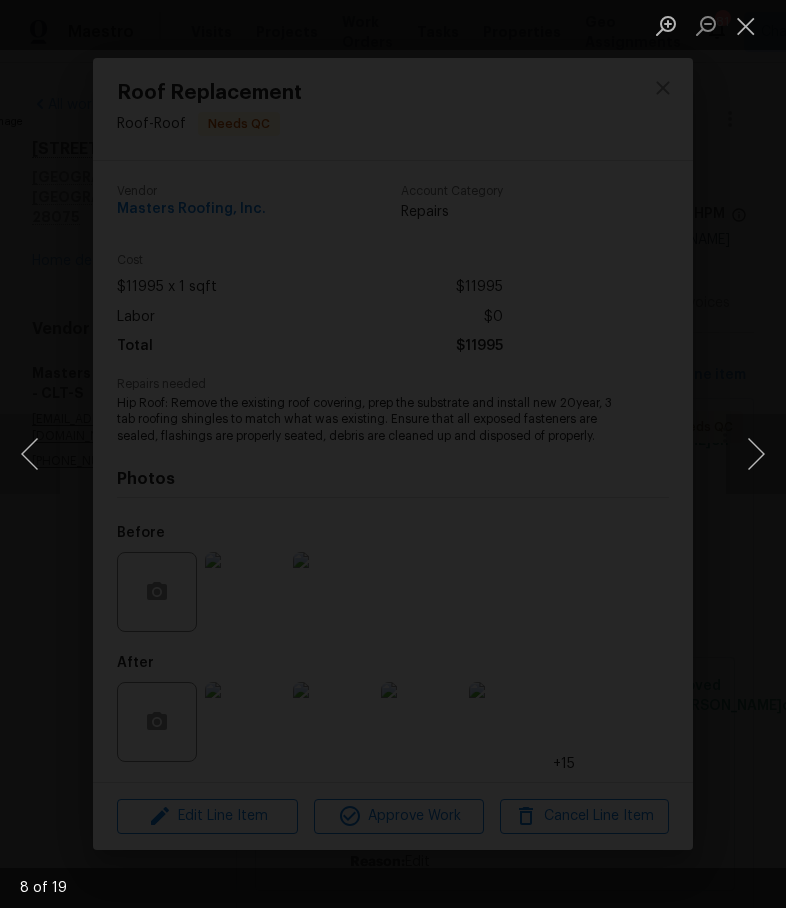 click at bounding box center [756, 454] 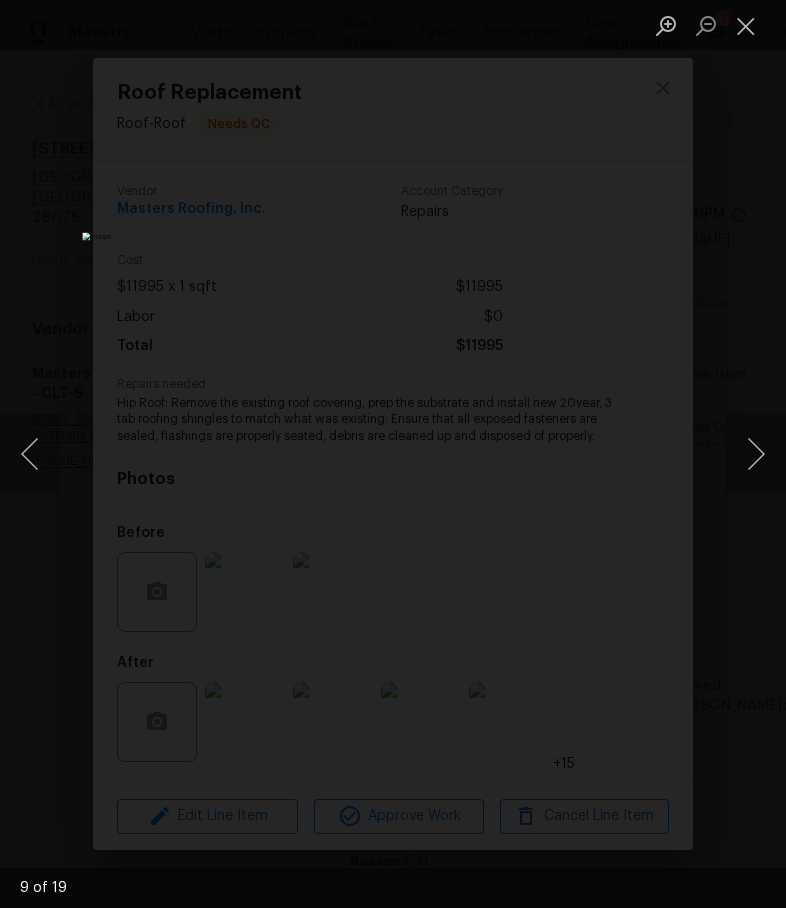 click at bounding box center [756, 454] 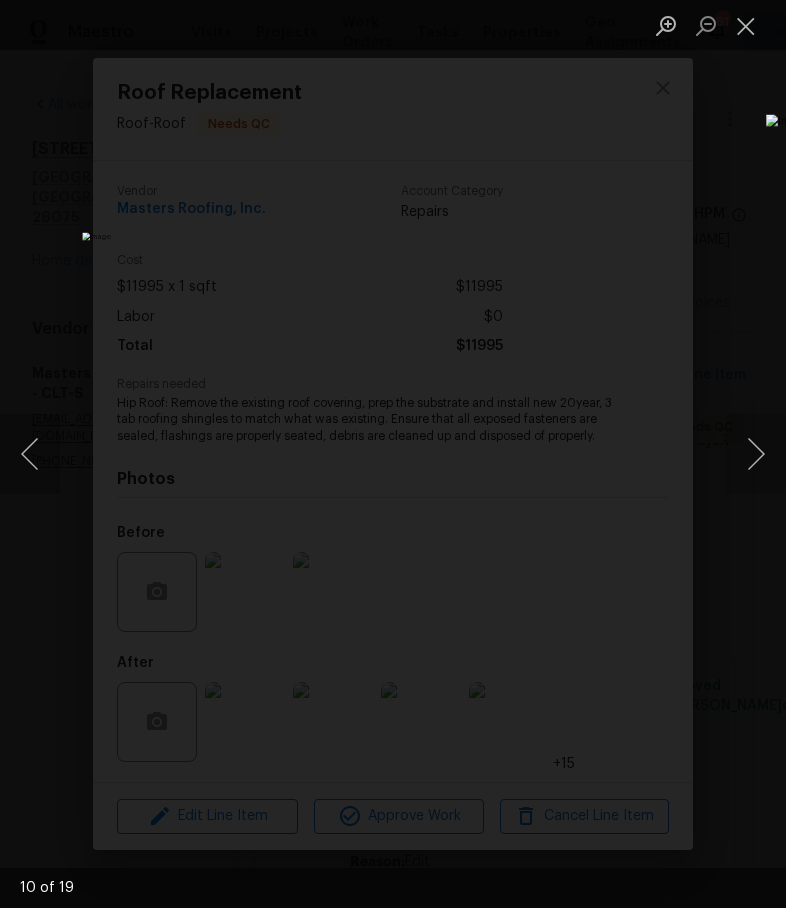 click at bounding box center [756, 454] 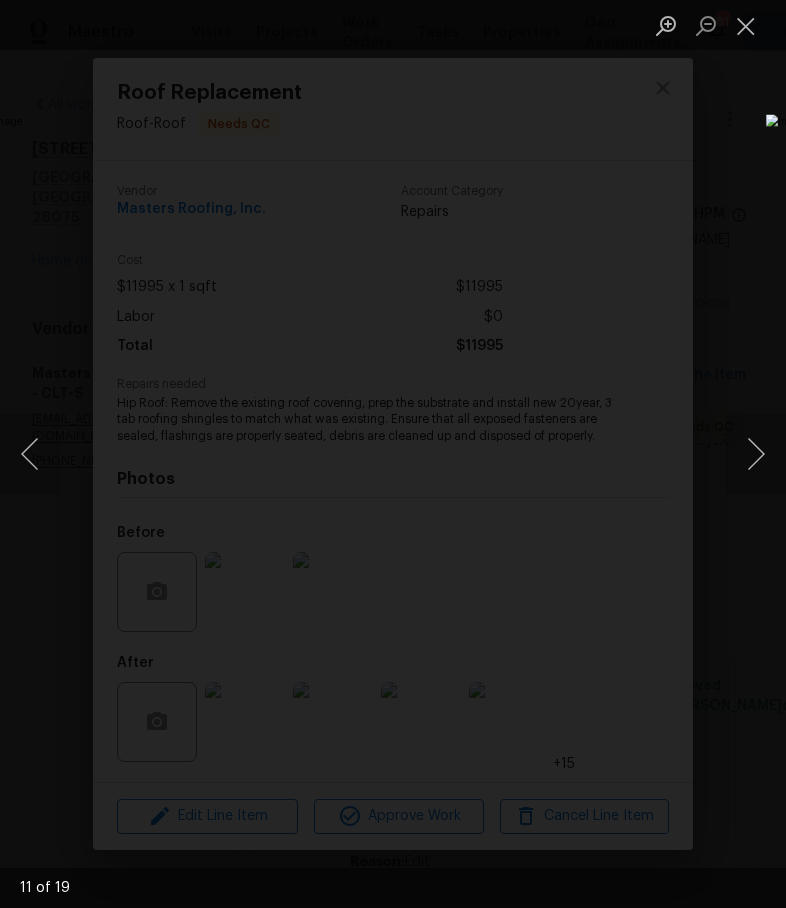 click at bounding box center (756, 454) 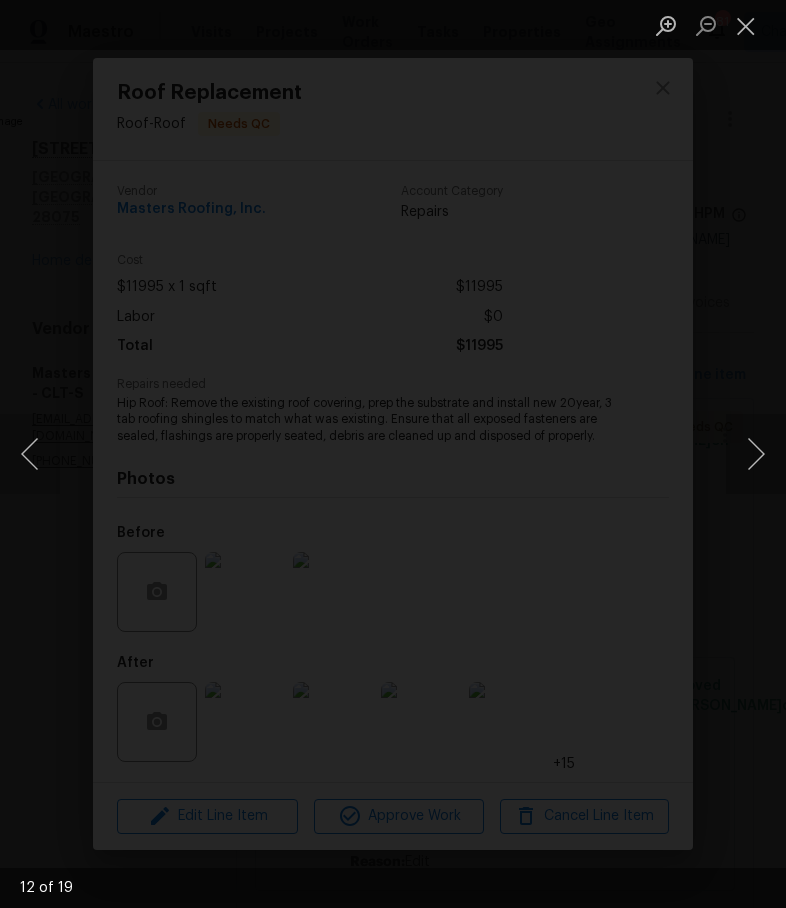 click at bounding box center [756, 454] 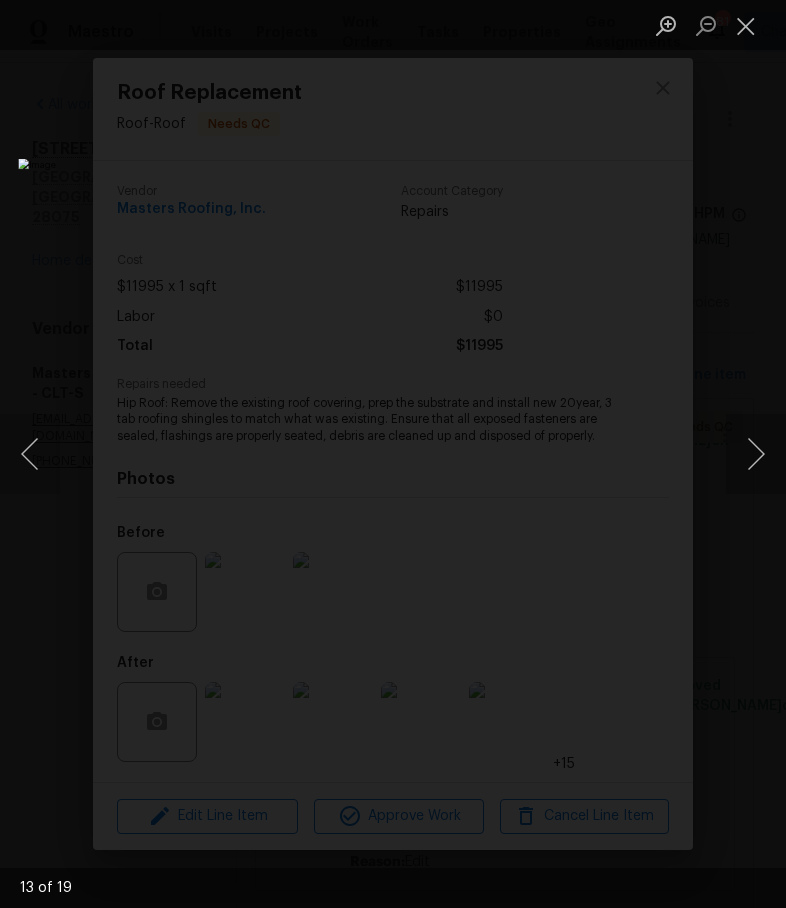 click at bounding box center [756, 454] 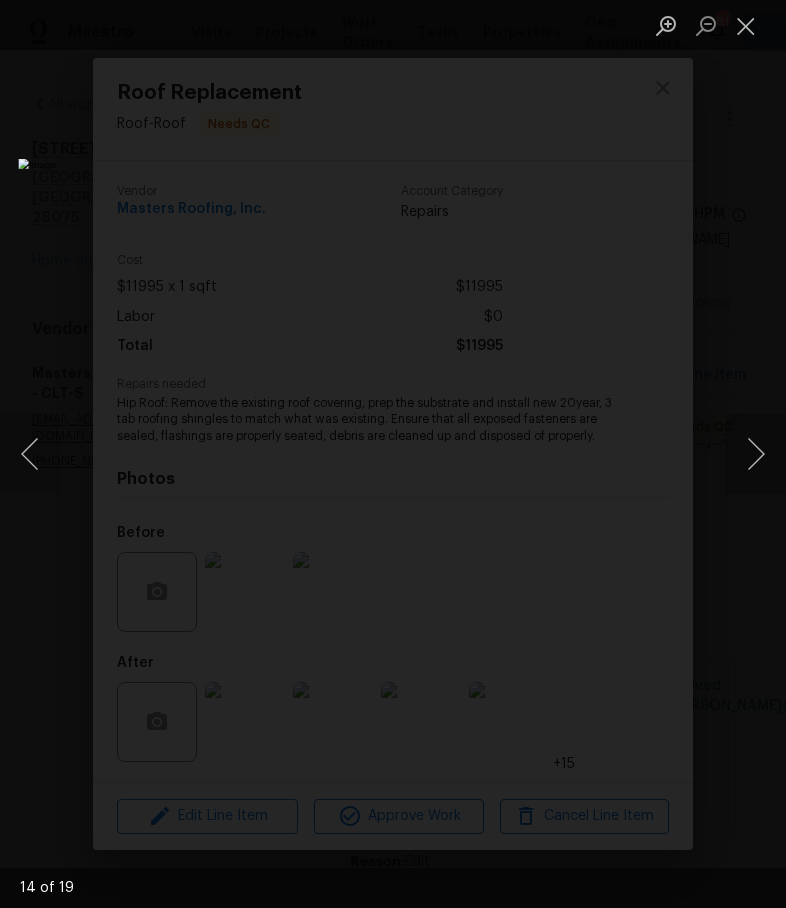 click at bounding box center (756, 454) 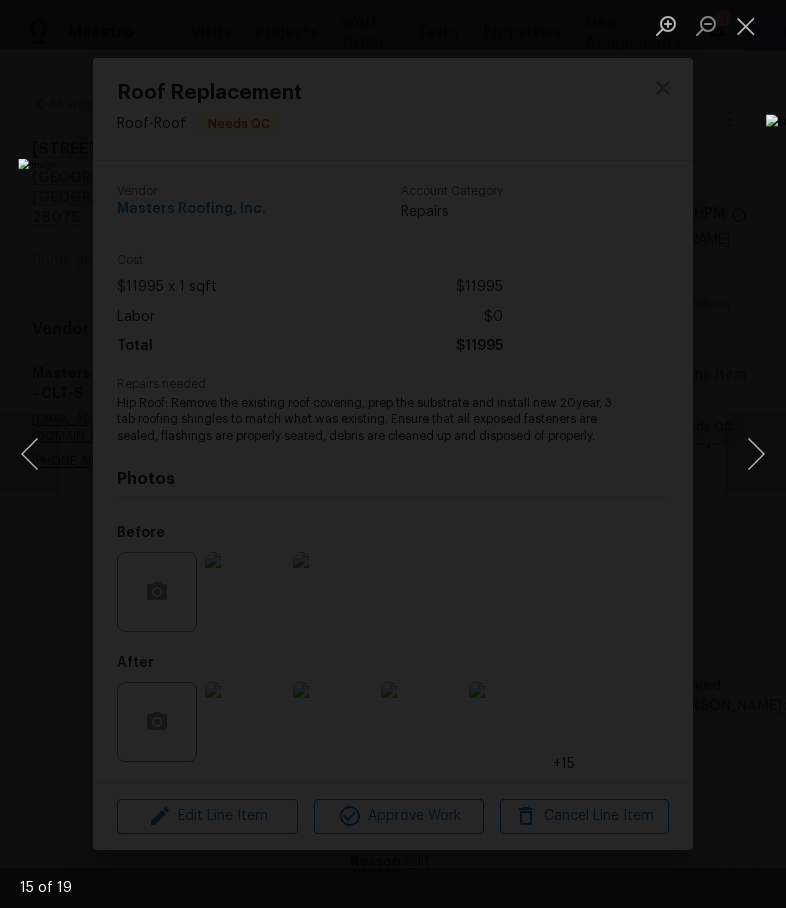 click at bounding box center (756, 454) 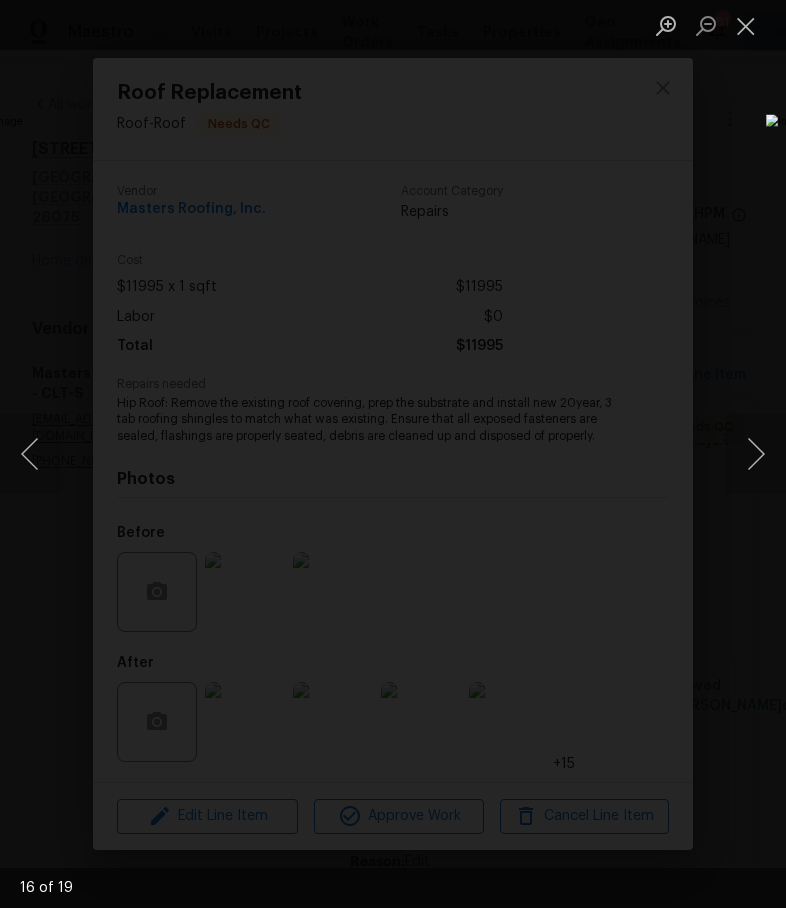 click at bounding box center [756, 454] 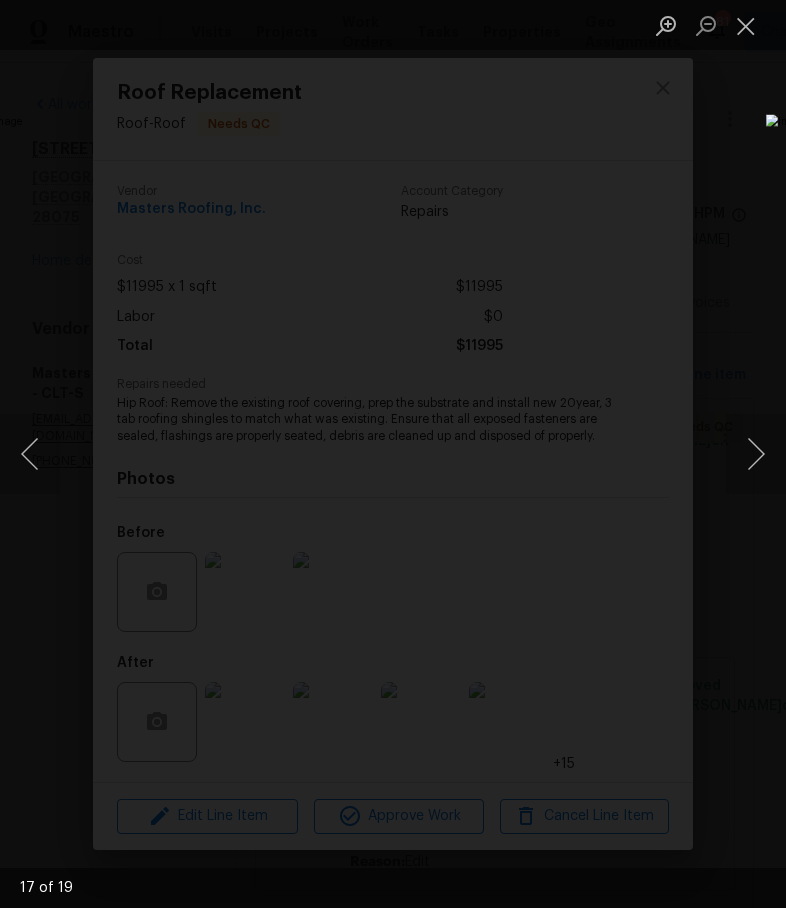 click at bounding box center (756, 454) 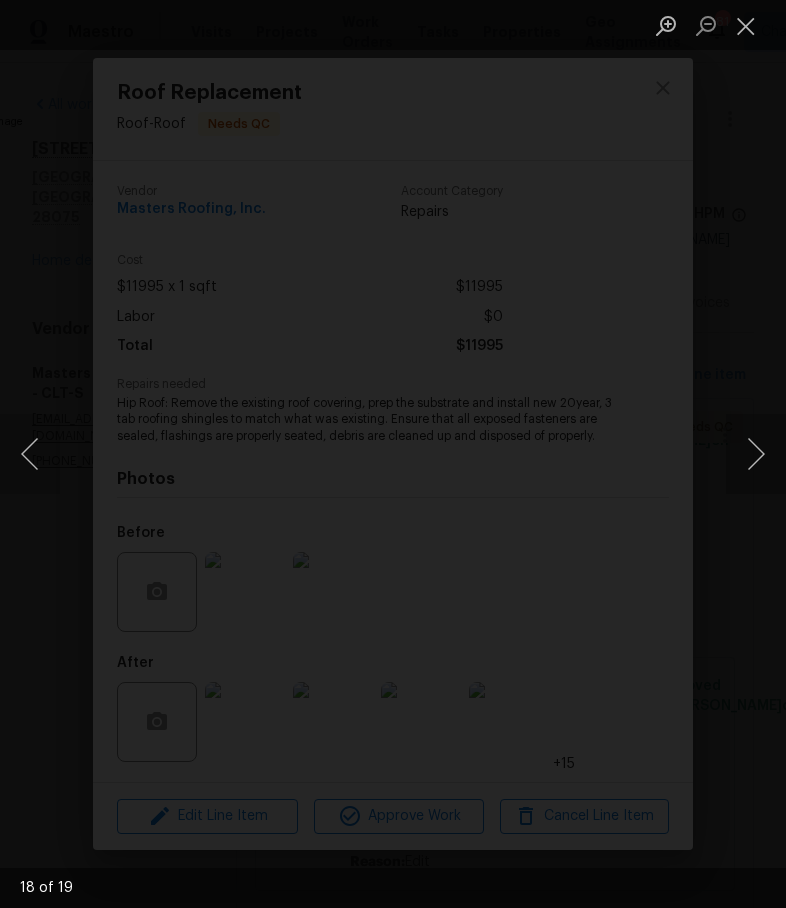 click at bounding box center [756, 454] 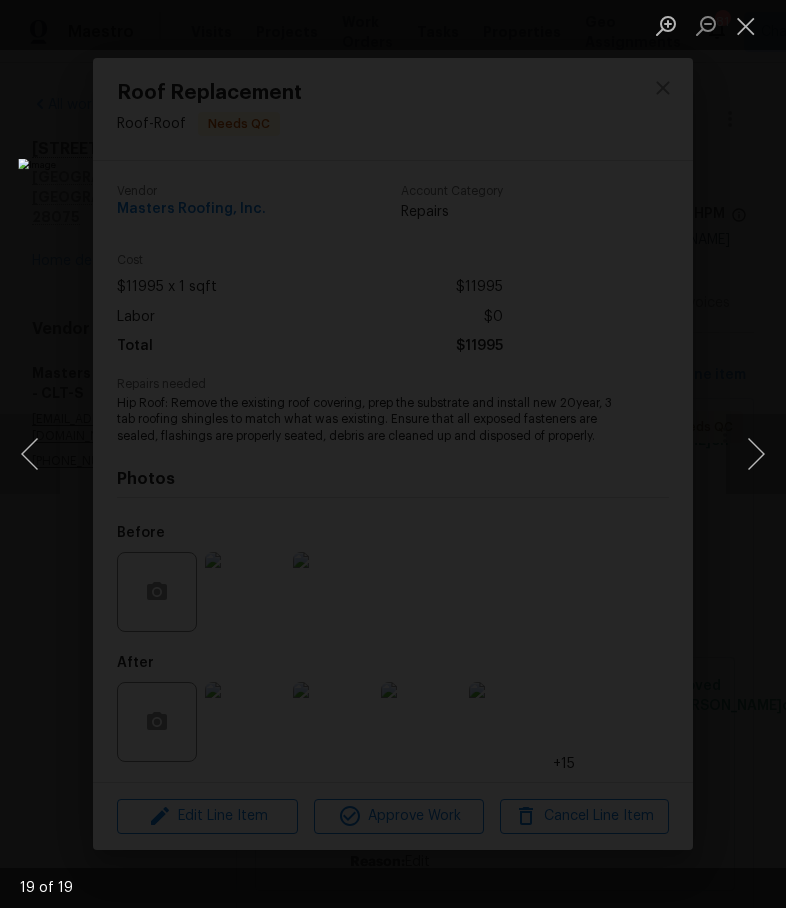 click at bounding box center (756, 454) 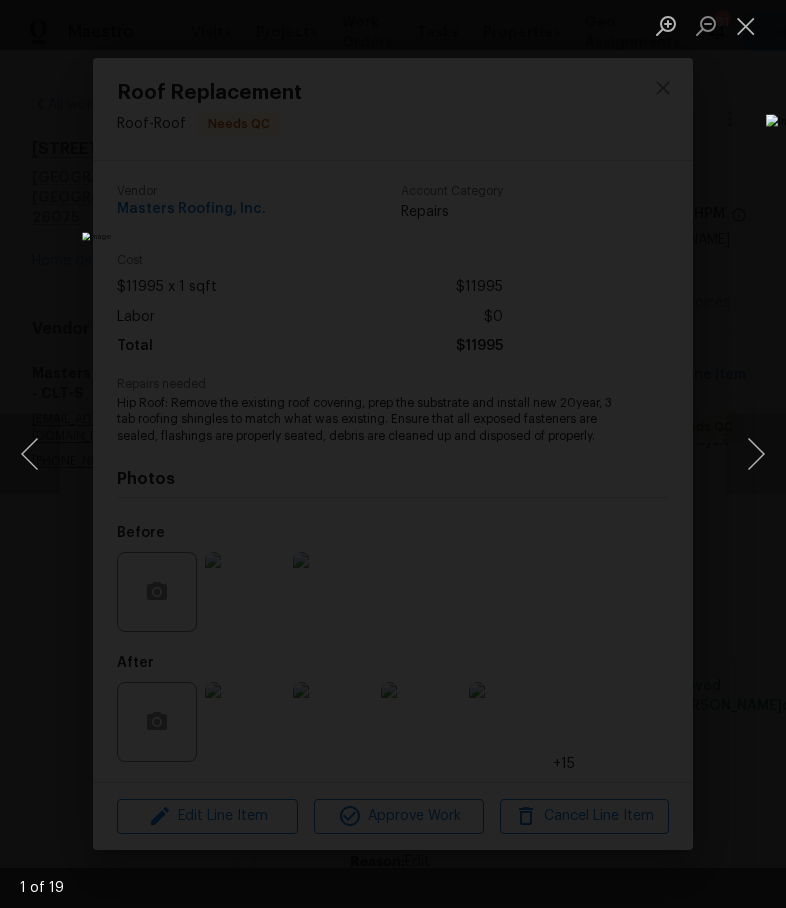 click at bounding box center [756, 454] 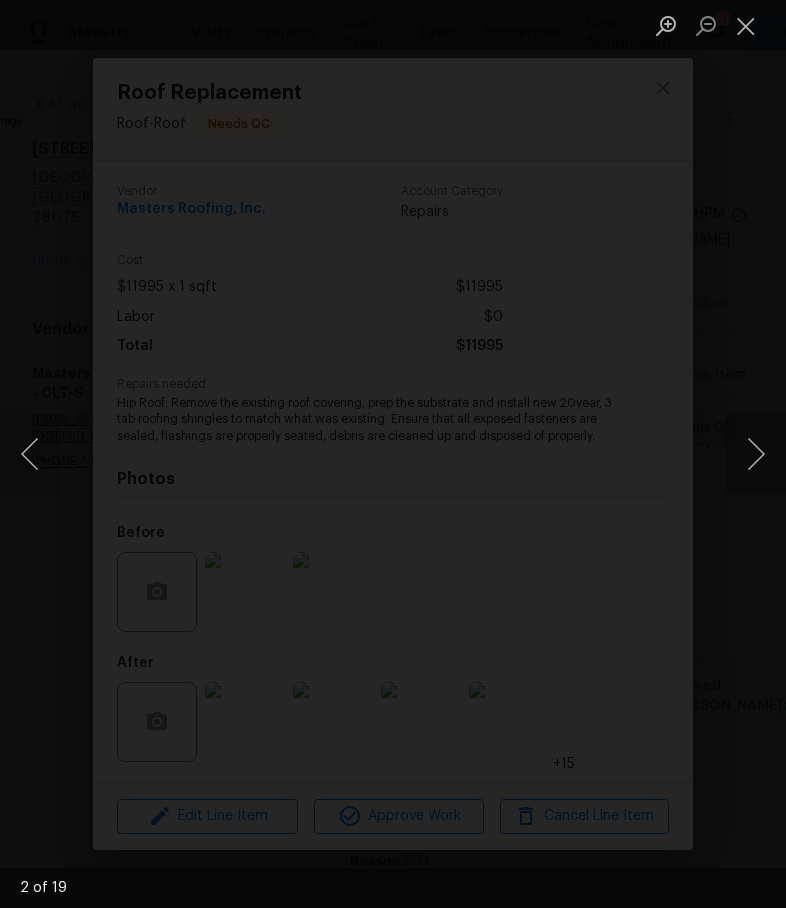 click at bounding box center [756, 454] 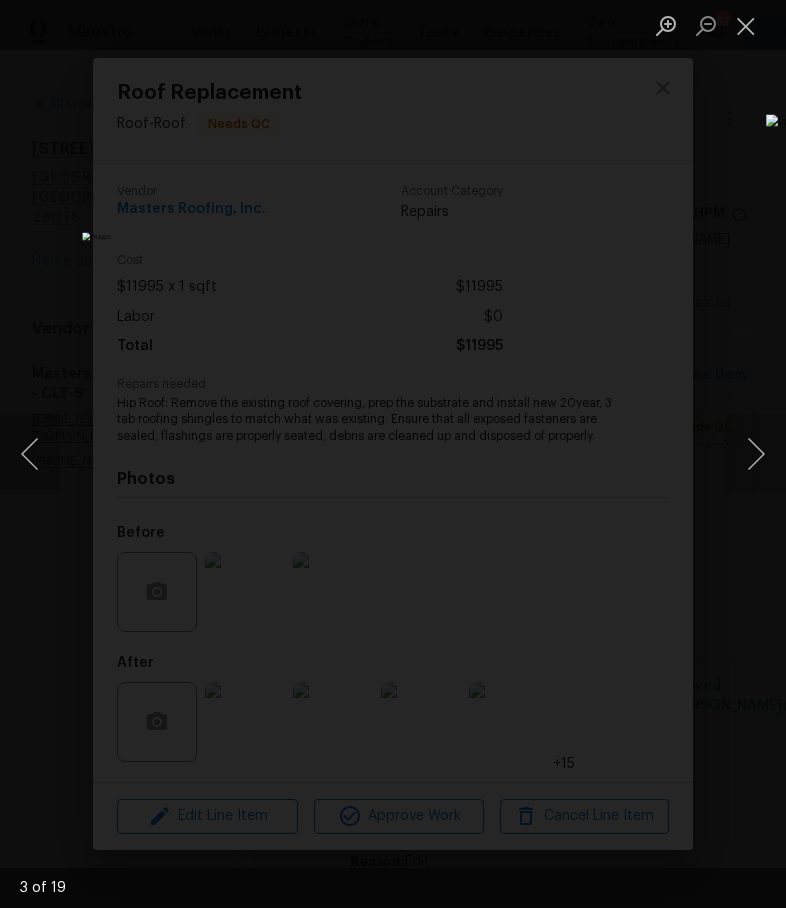 click at bounding box center (756, 454) 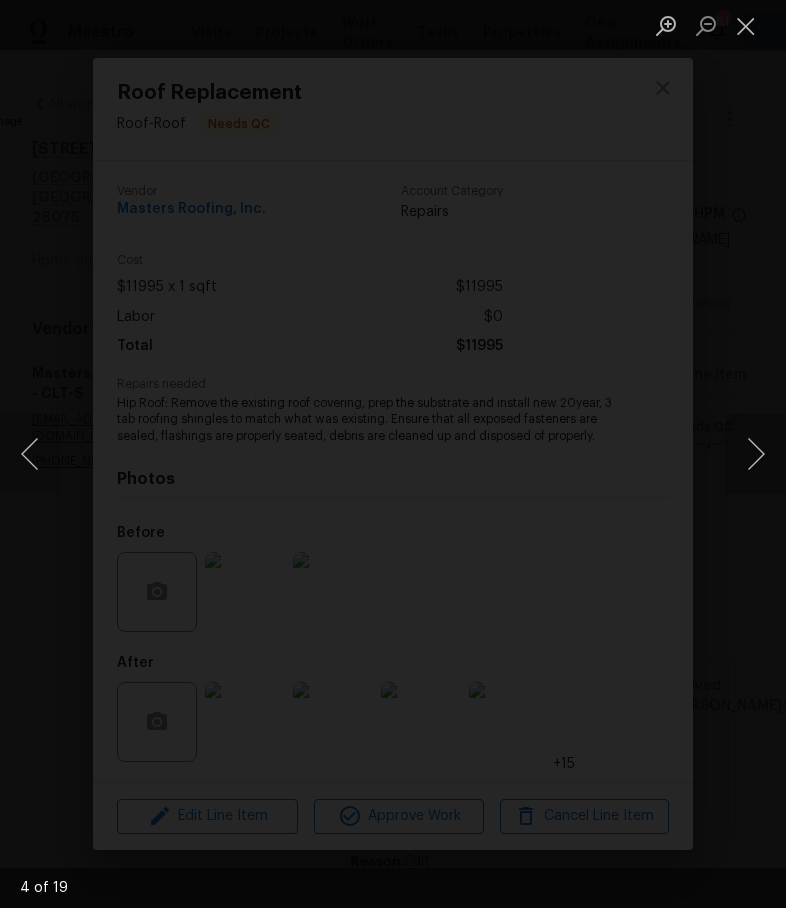 click at bounding box center (756, 454) 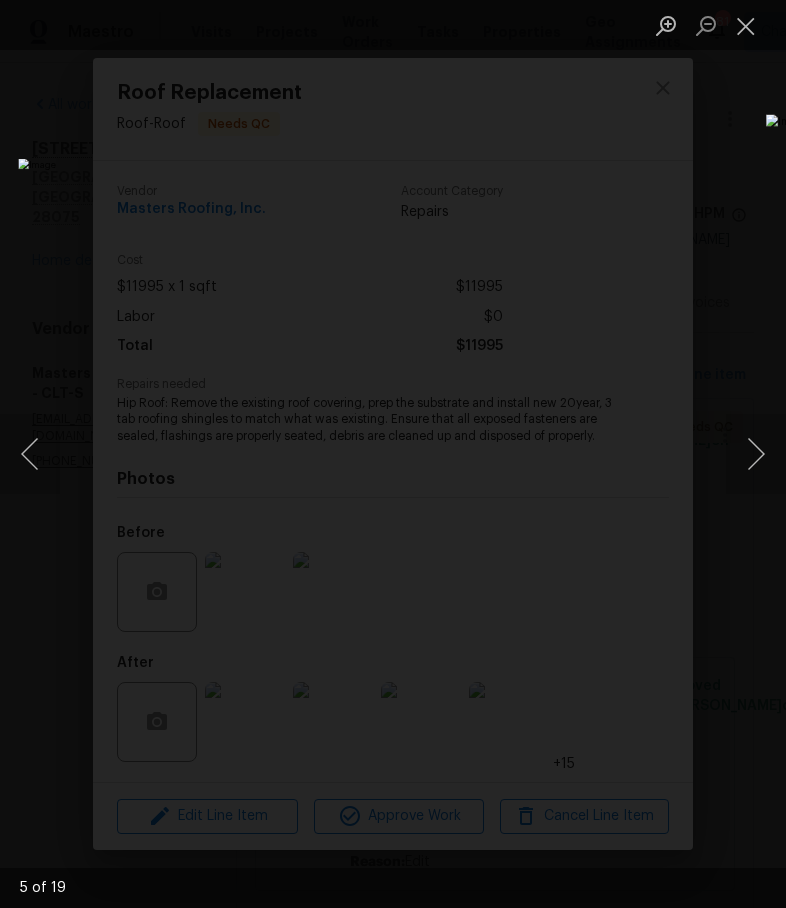 click at bounding box center [756, 454] 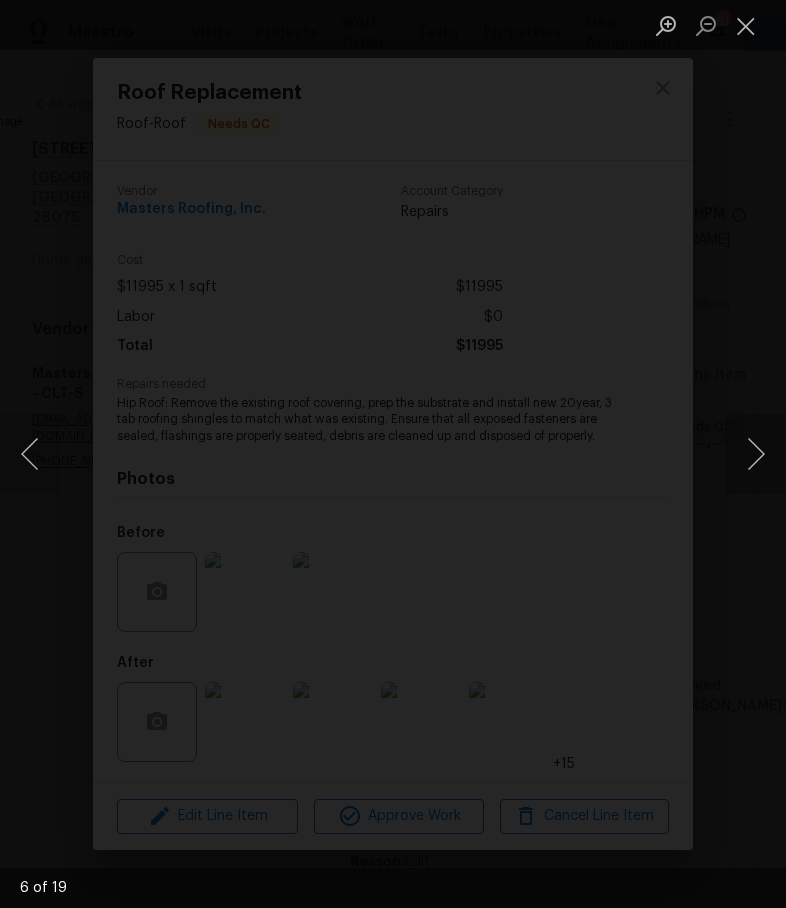 click at bounding box center (756, 454) 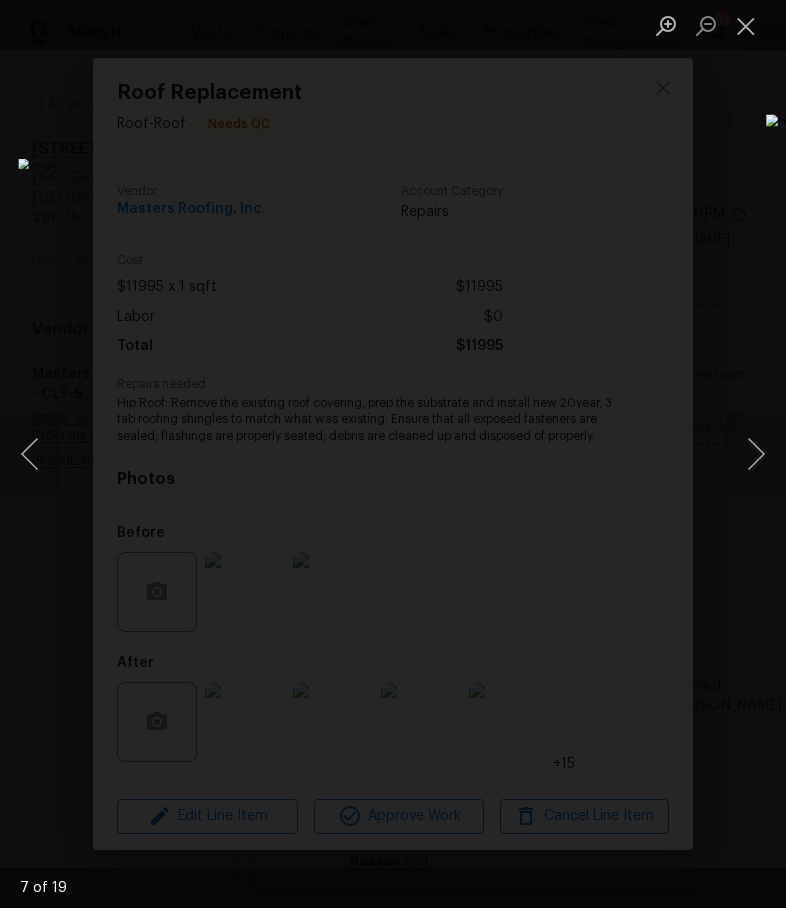 click at bounding box center (756, 454) 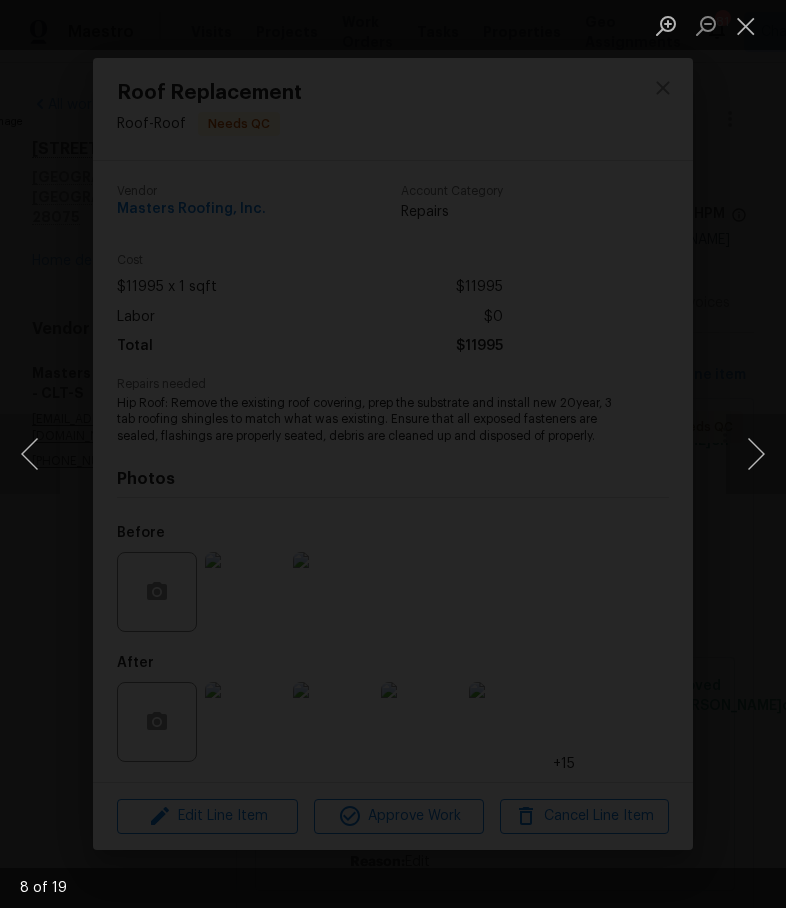 click at bounding box center [756, 454] 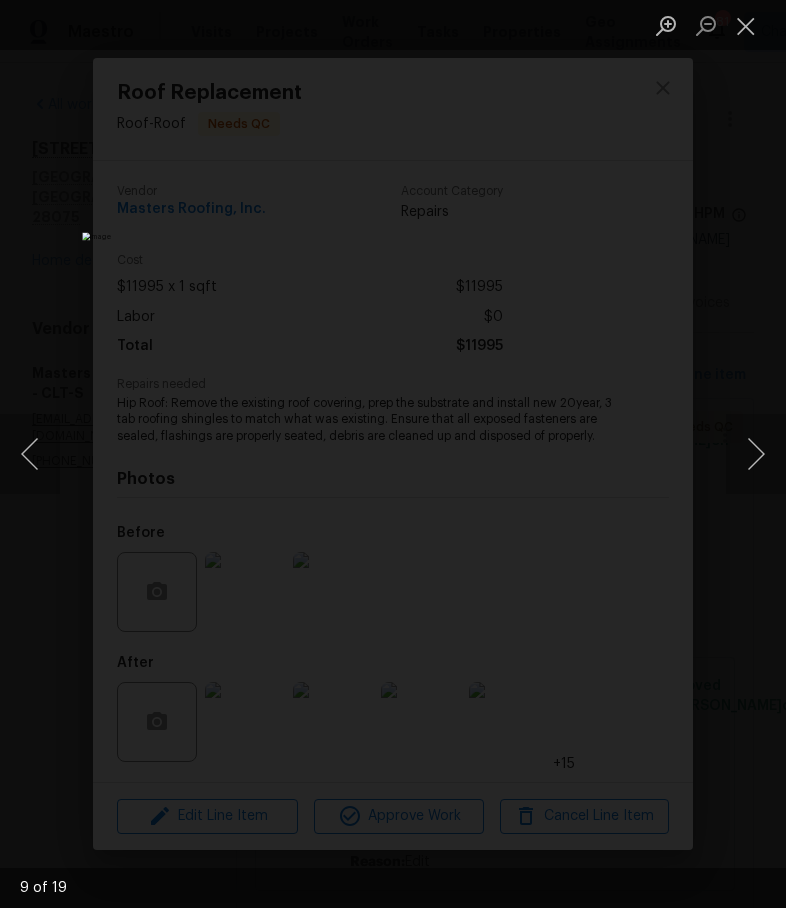 click at bounding box center (746, 25) 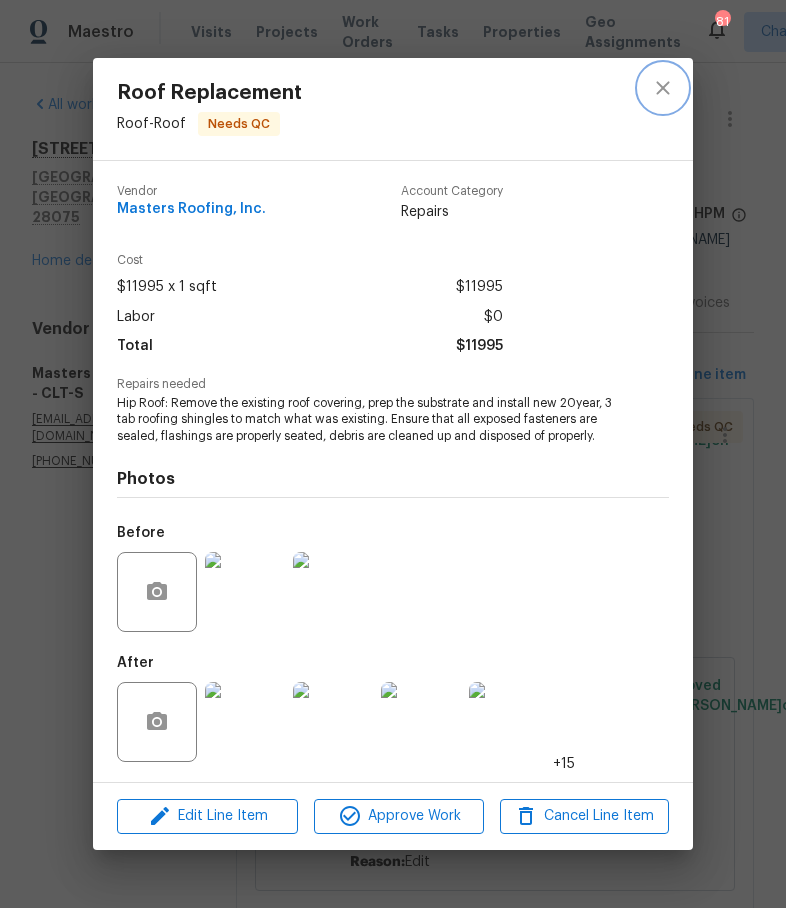 click 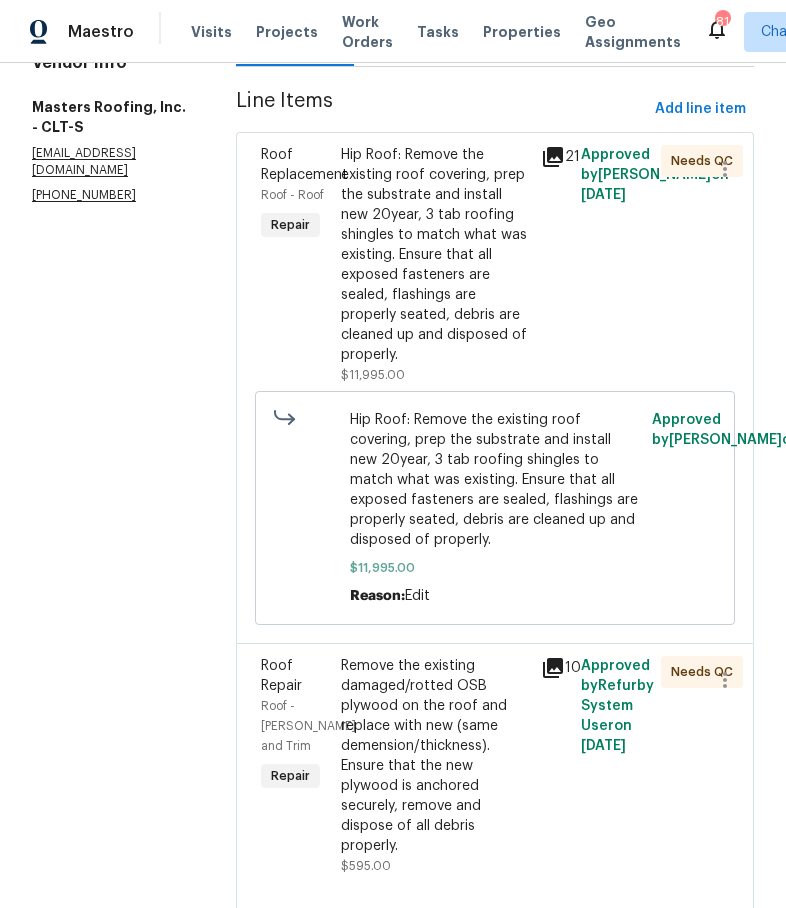 scroll, scrollTop: 264, scrollLeft: 0, axis: vertical 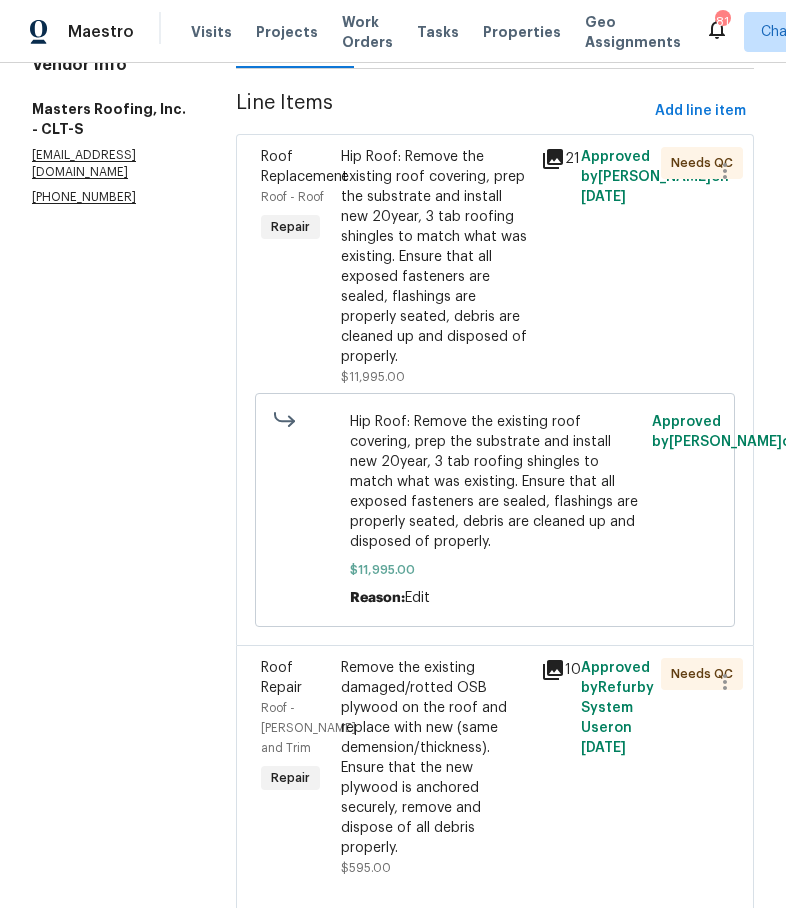 click on "Hip Roof: Remove the existing roof covering, prep the substrate and install new 20year, 3 tab roofing shingles to match what was existing. Ensure that all exposed fasteners are sealed, flashings are properly seated, debris are cleaned up and disposed of properly." at bounding box center (435, 257) 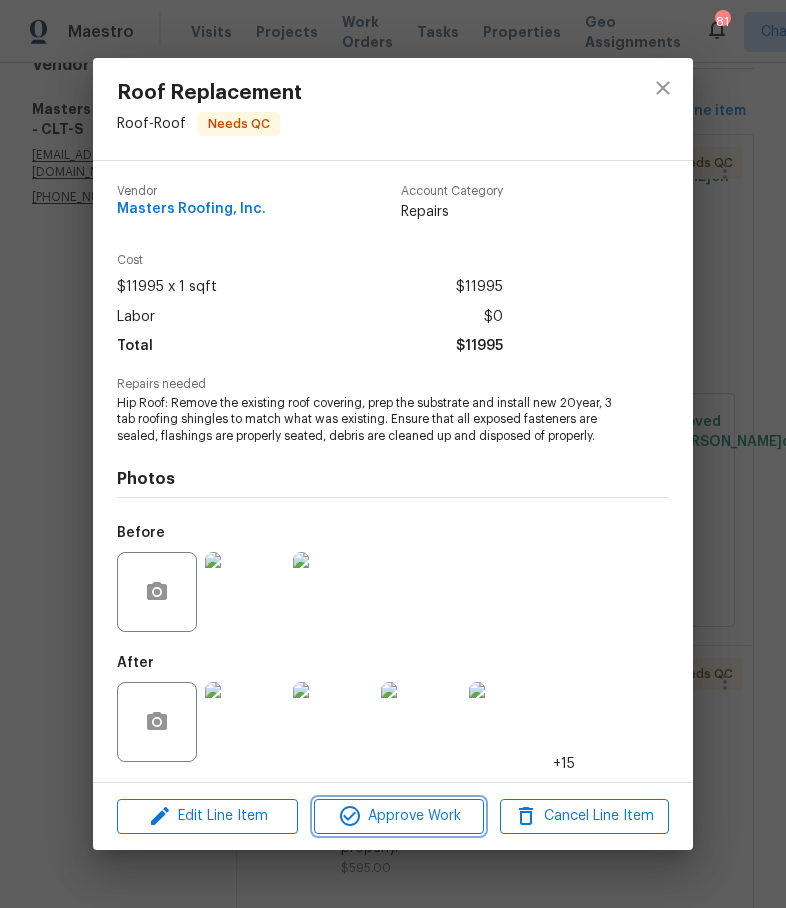 click on "Approve Work" at bounding box center (398, 816) 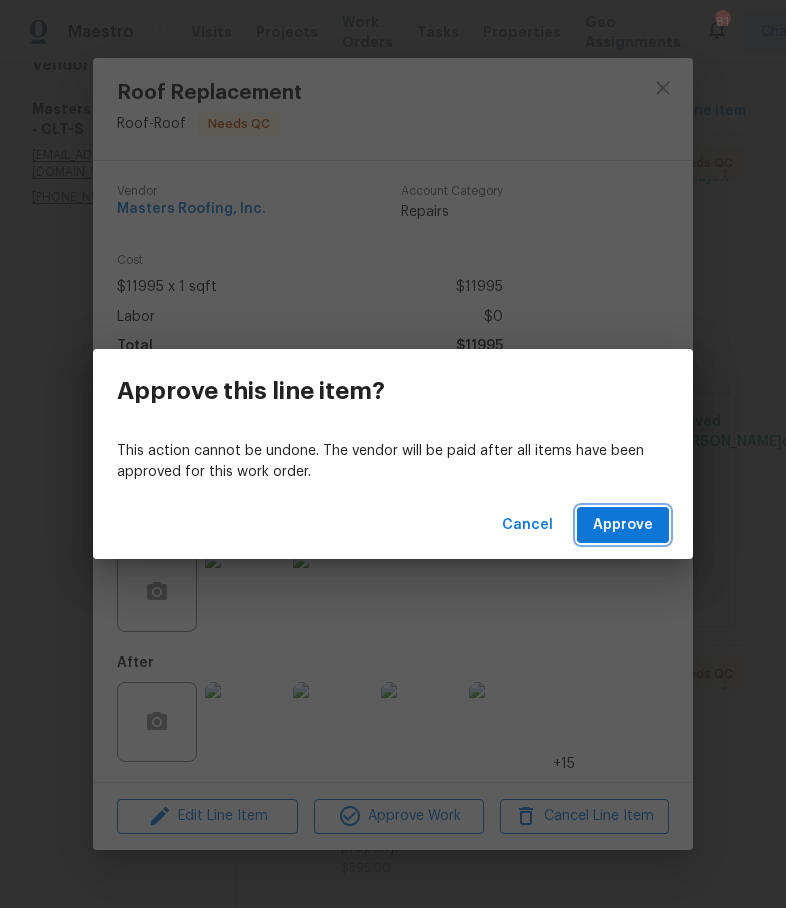 click on "Approve" at bounding box center (623, 525) 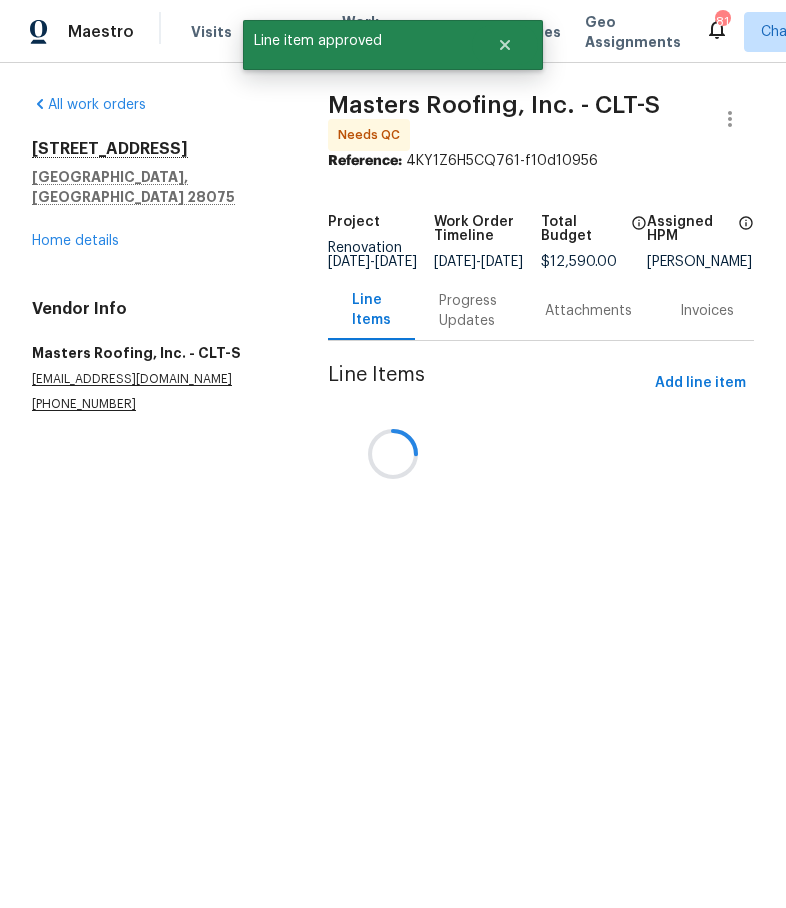 scroll, scrollTop: 0, scrollLeft: 0, axis: both 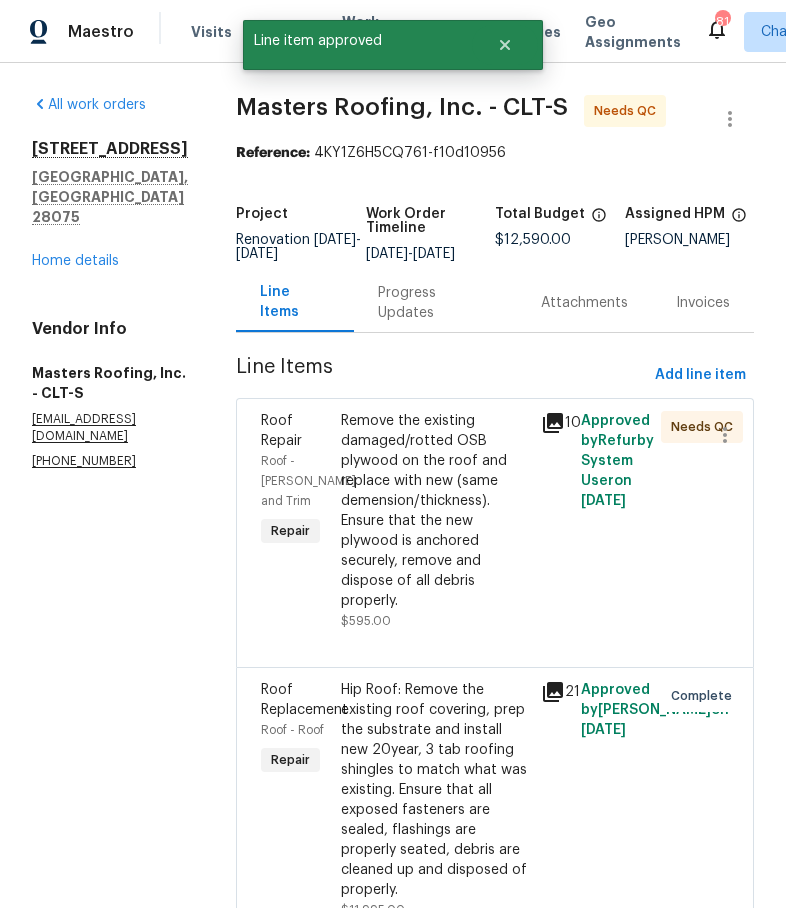 click on "Remove the existing damaged/rotted OSB plywood on the roof and replace with new (same demension/thickness). Ensure that the new plywood is anchored securely, remove and dispose of all debris properly." at bounding box center [435, 511] 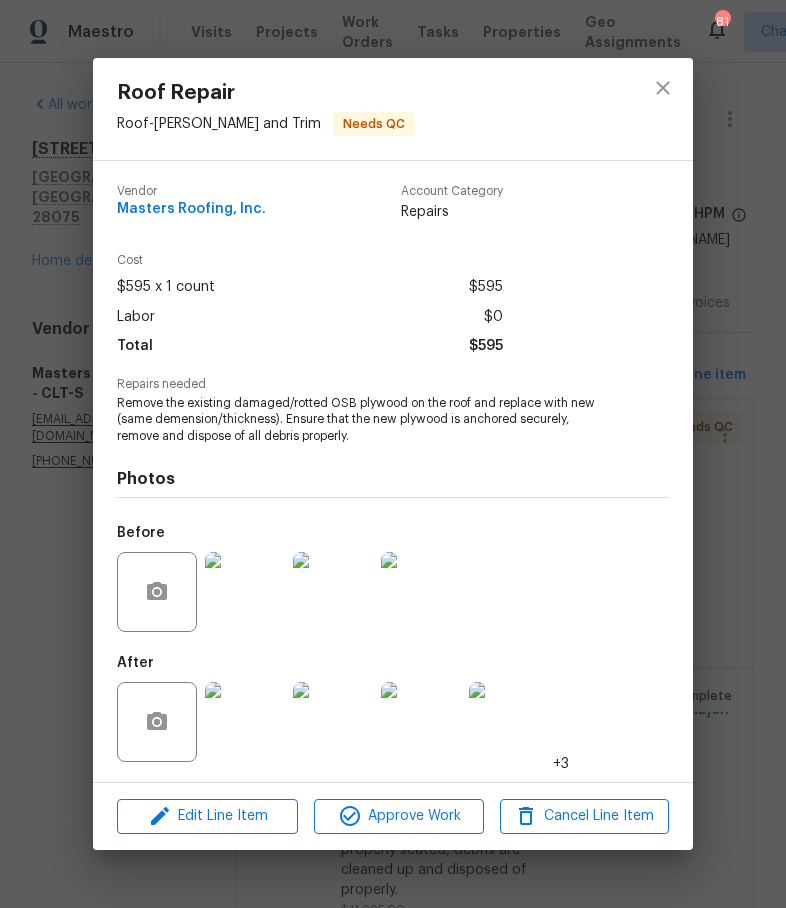 click at bounding box center [245, 722] 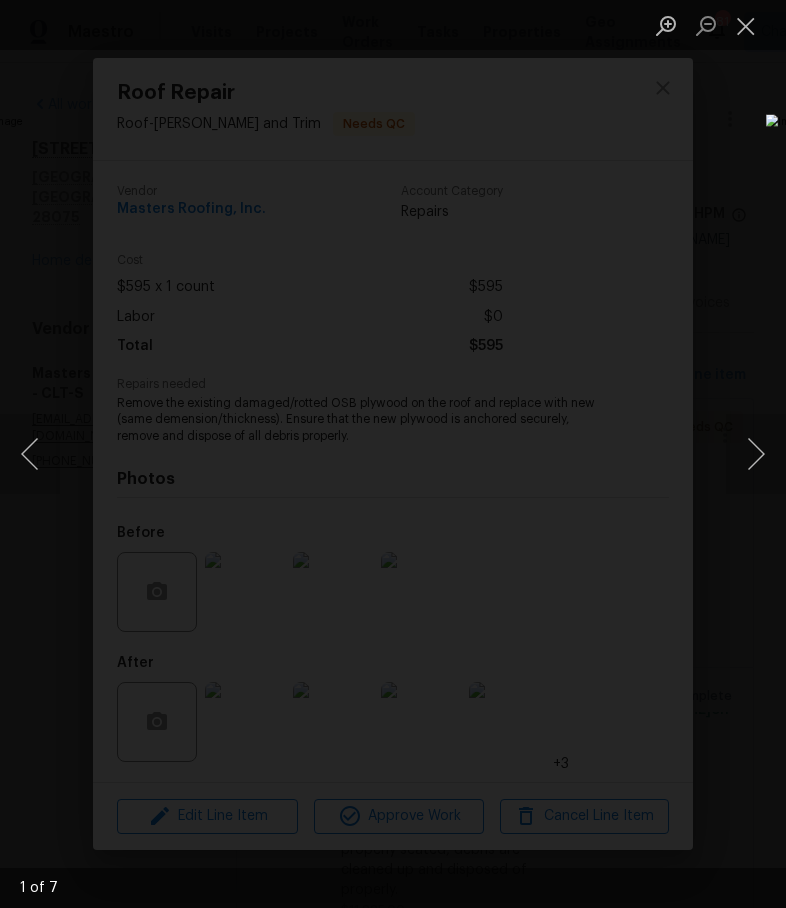 click at bounding box center (756, 454) 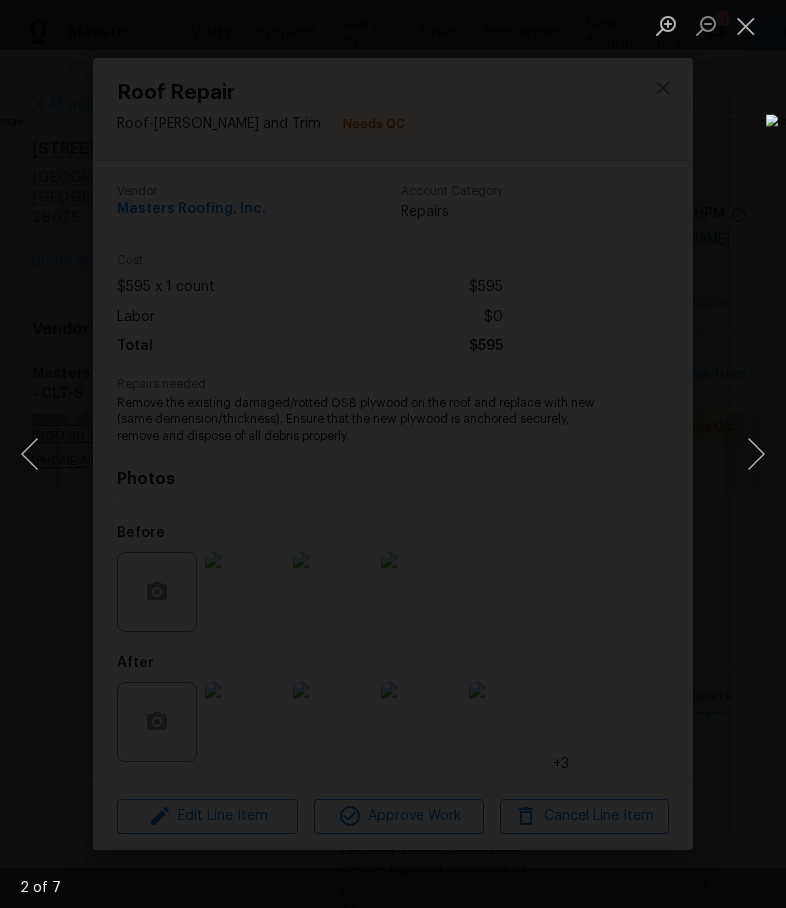 click at bounding box center (756, 454) 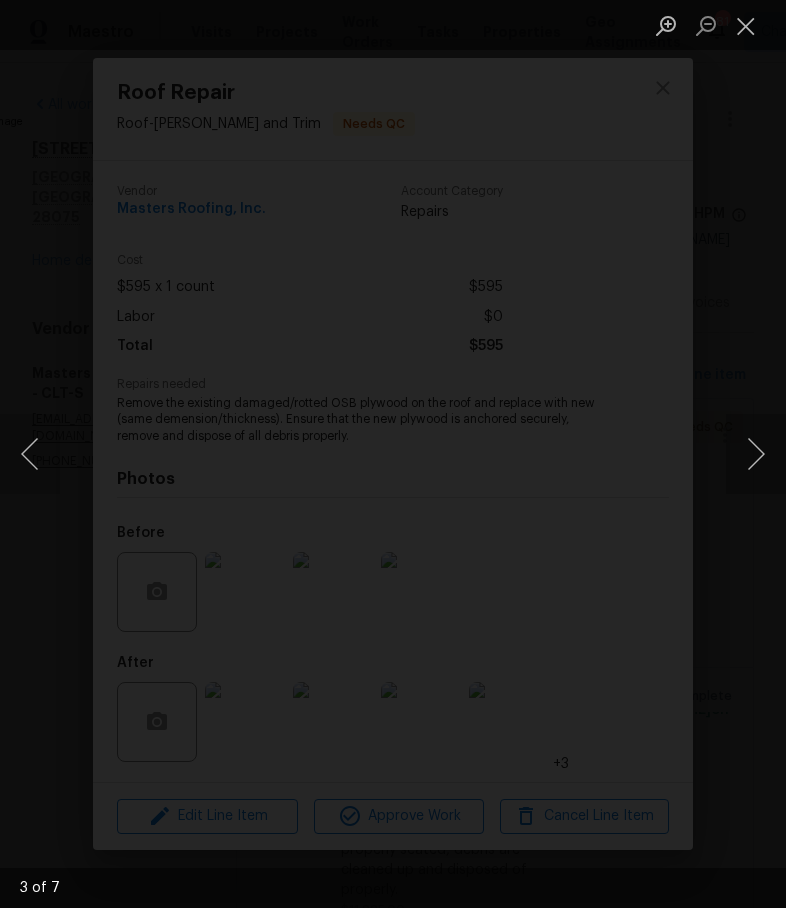 click at bounding box center (756, 454) 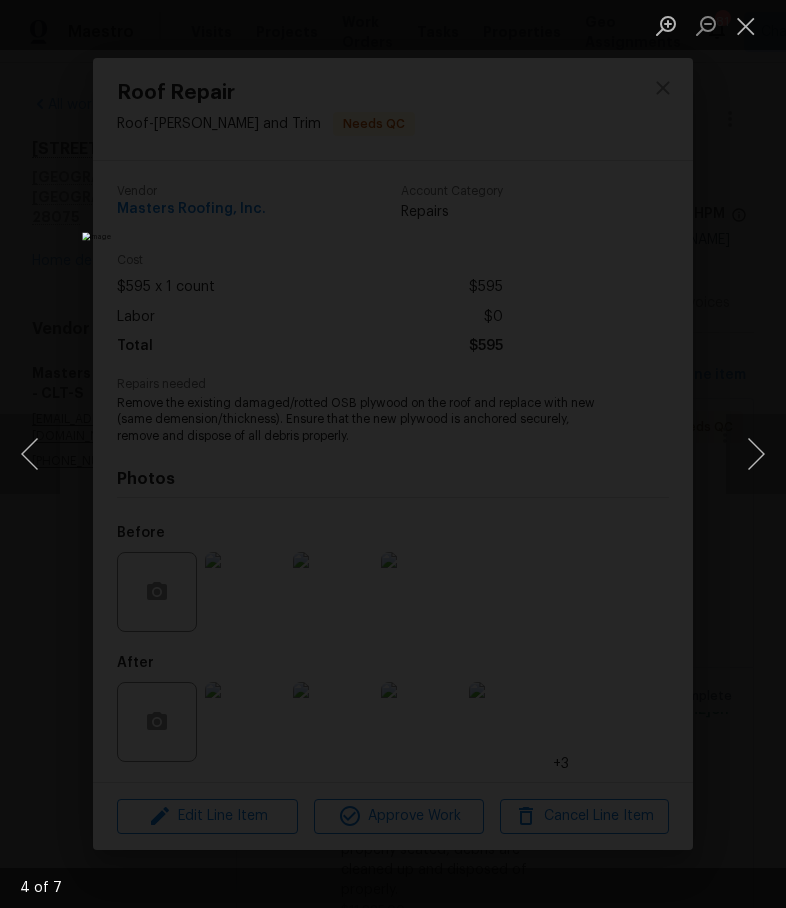 click at bounding box center [756, 454] 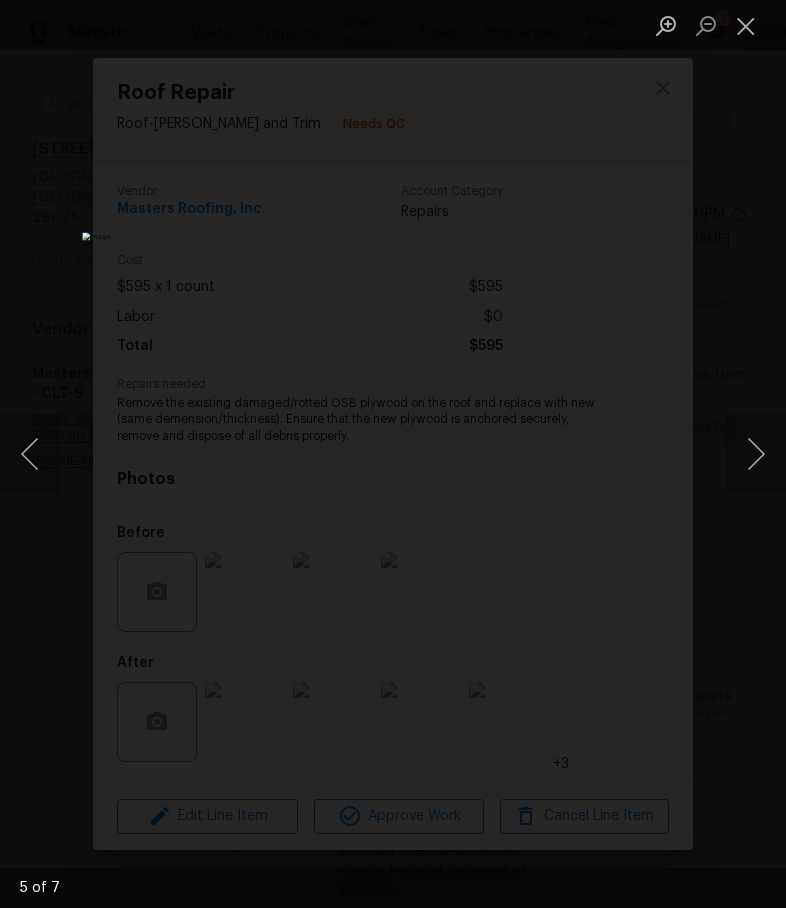 click at bounding box center [756, 454] 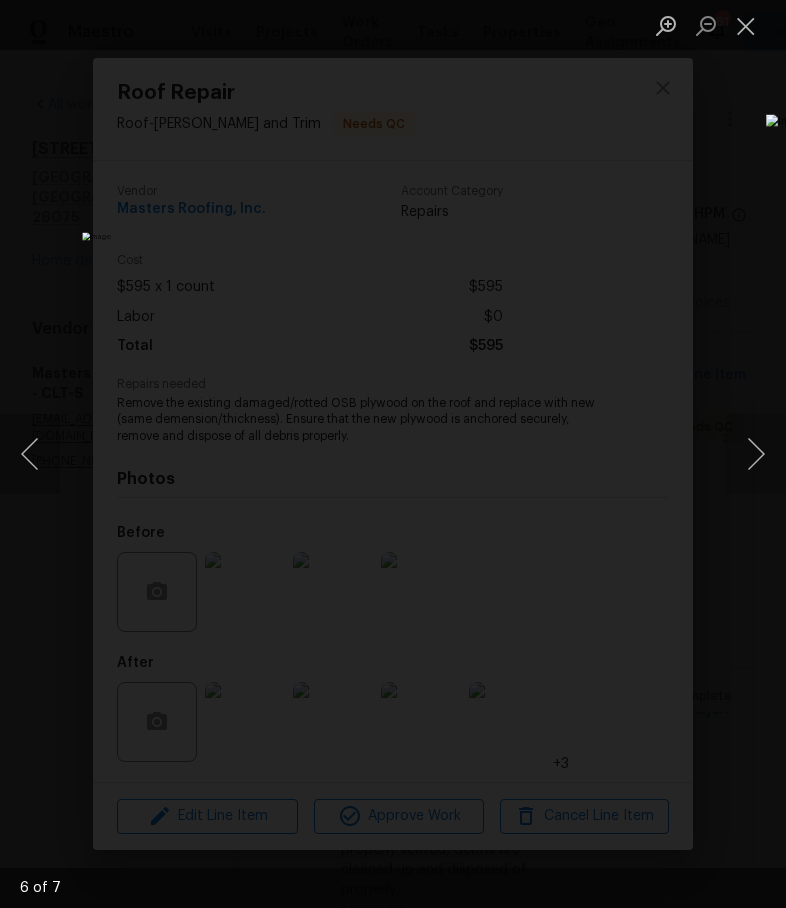 click at bounding box center [756, 454] 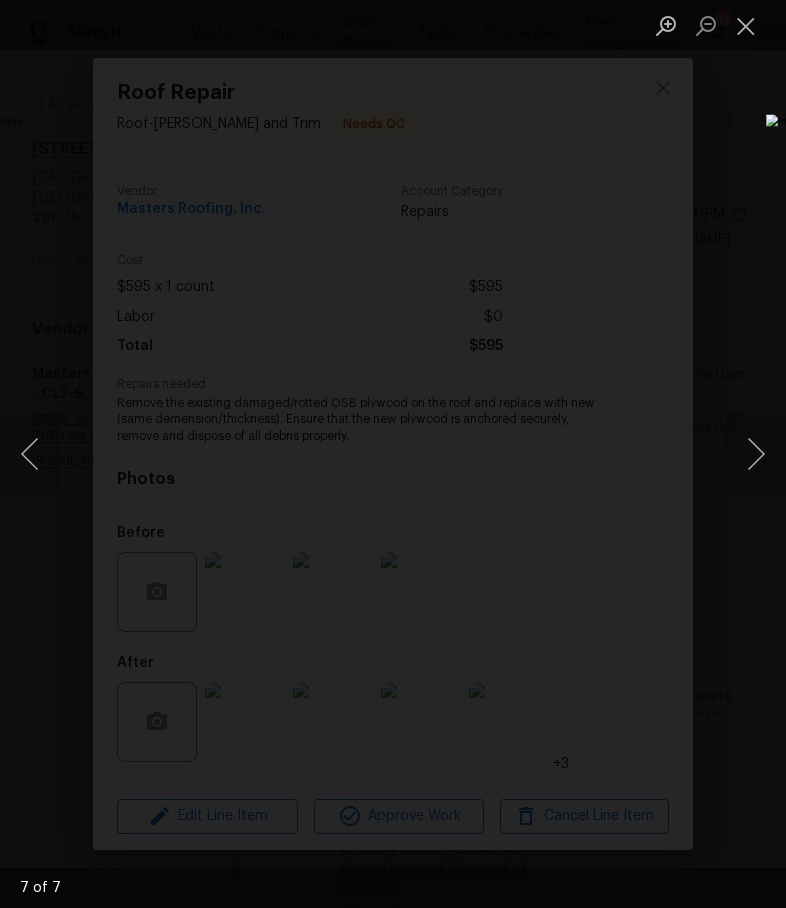 click at bounding box center (756, 454) 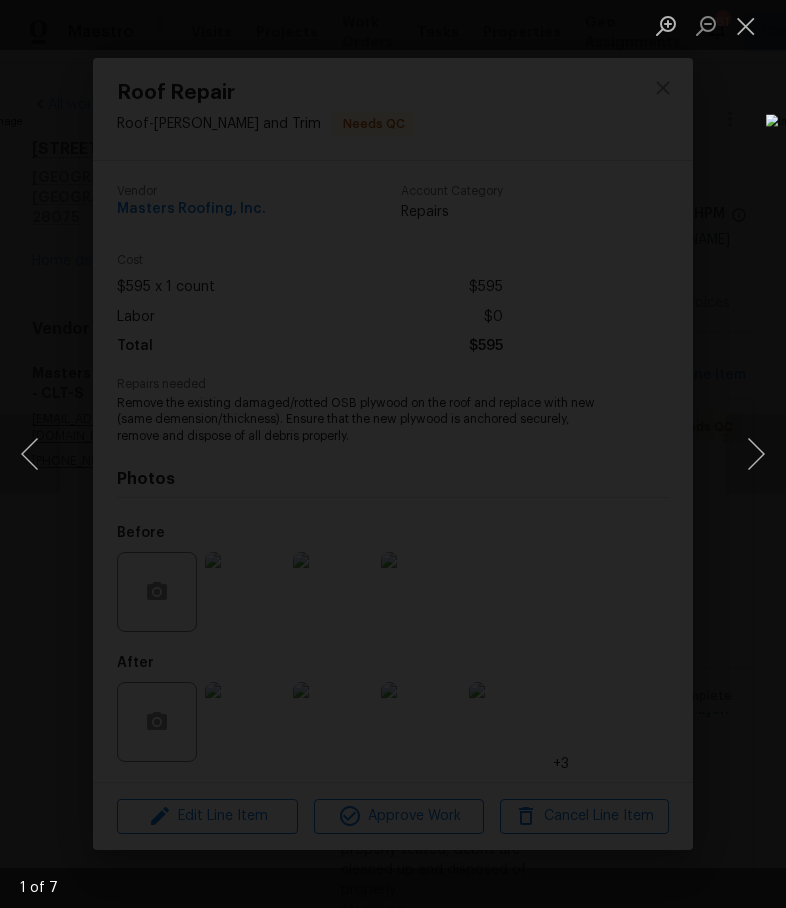 click at bounding box center (746, 25) 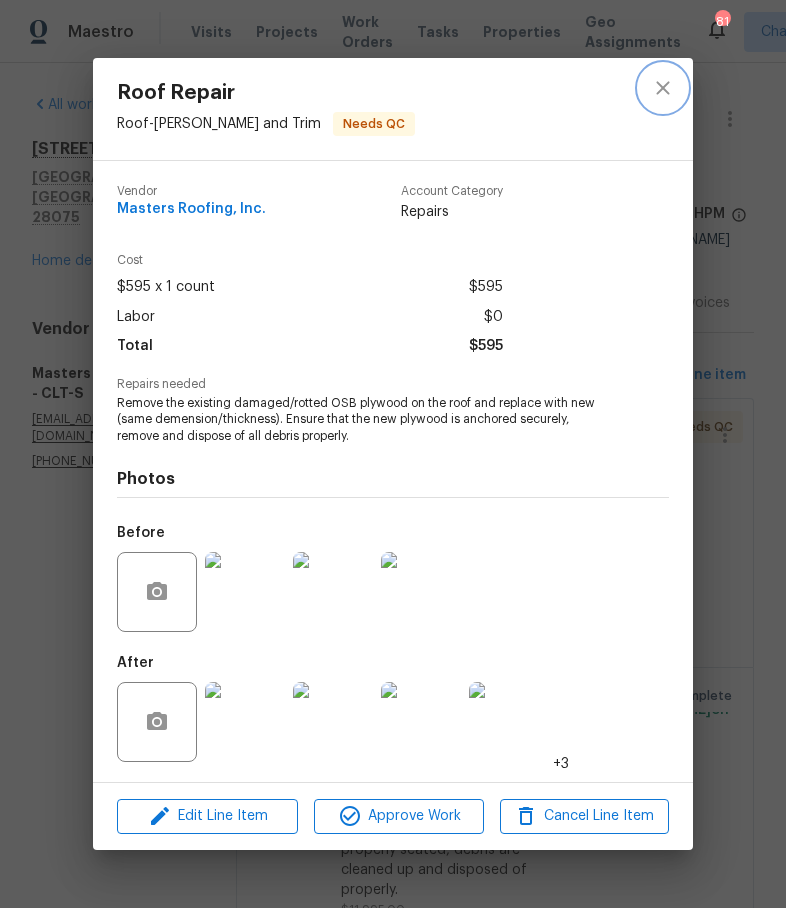 click at bounding box center [663, 88] 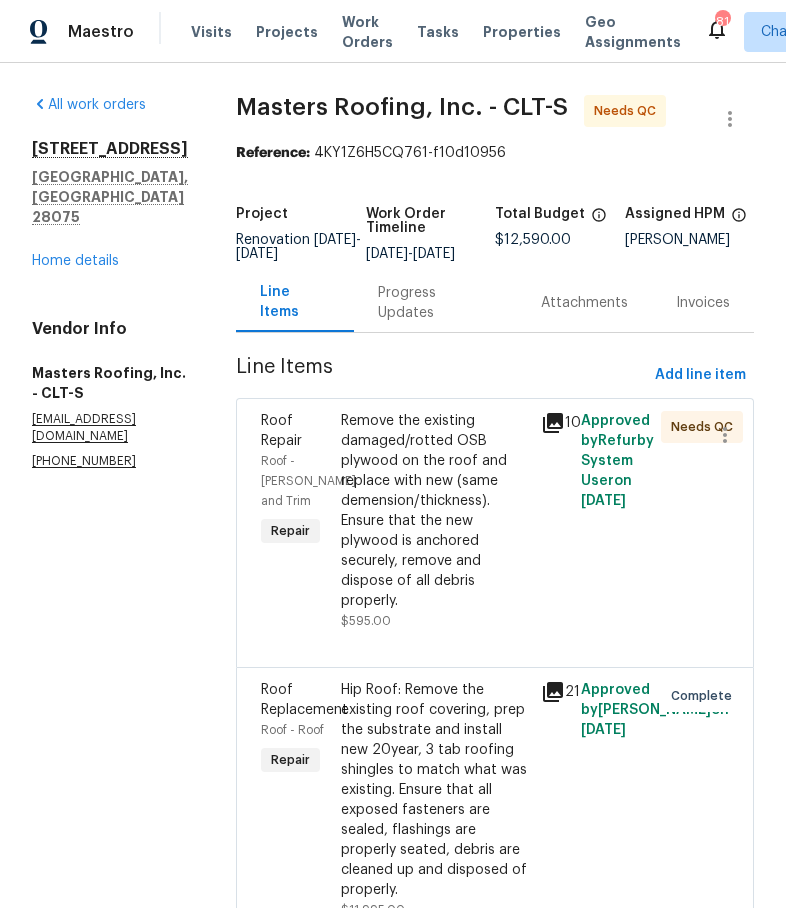 click on "Remove the existing damaged/rotted OSB plywood on the roof and replace with new (same demension/thickness). Ensure that the new plywood is anchored securely, remove and dispose of all debris properly." at bounding box center [435, 511] 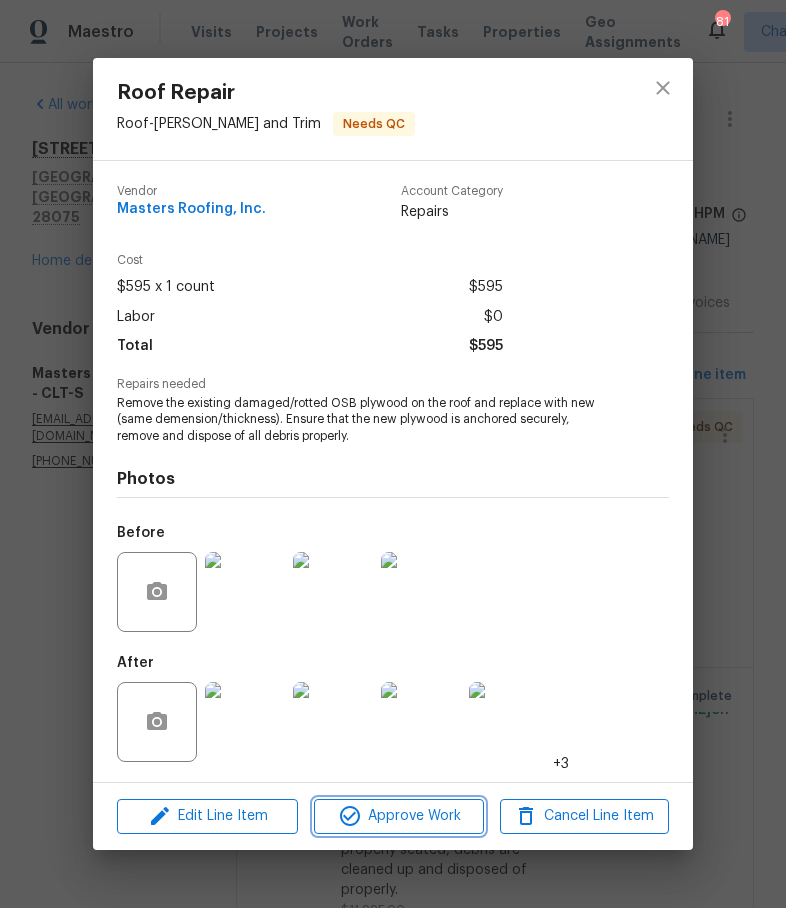 click on "Approve Work" at bounding box center [398, 816] 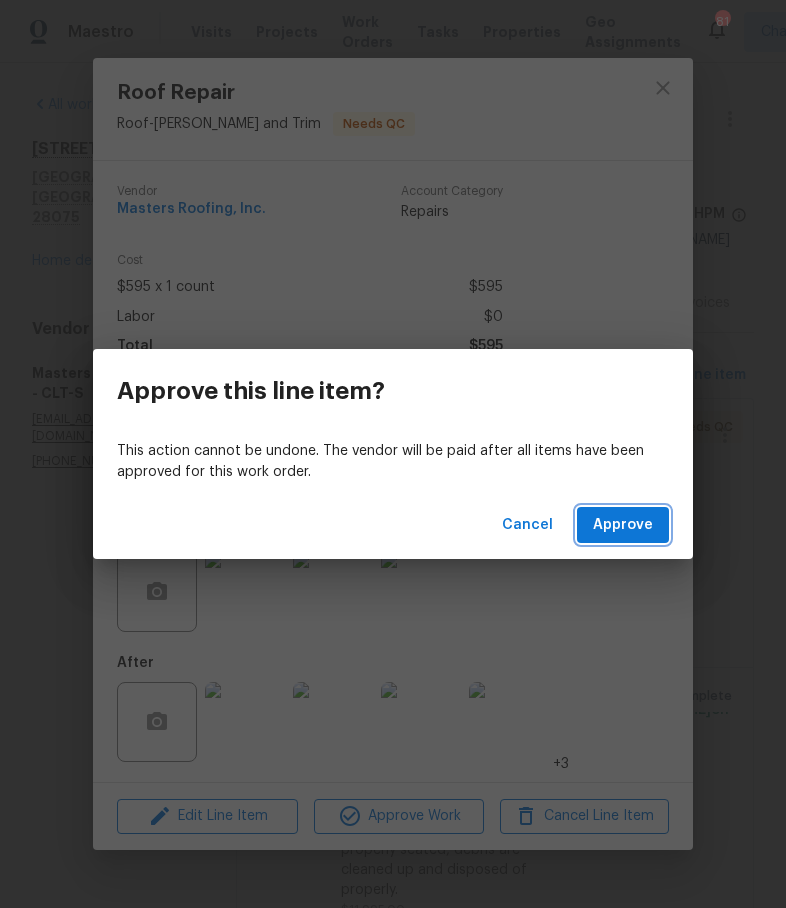 click on "Approve" at bounding box center [623, 525] 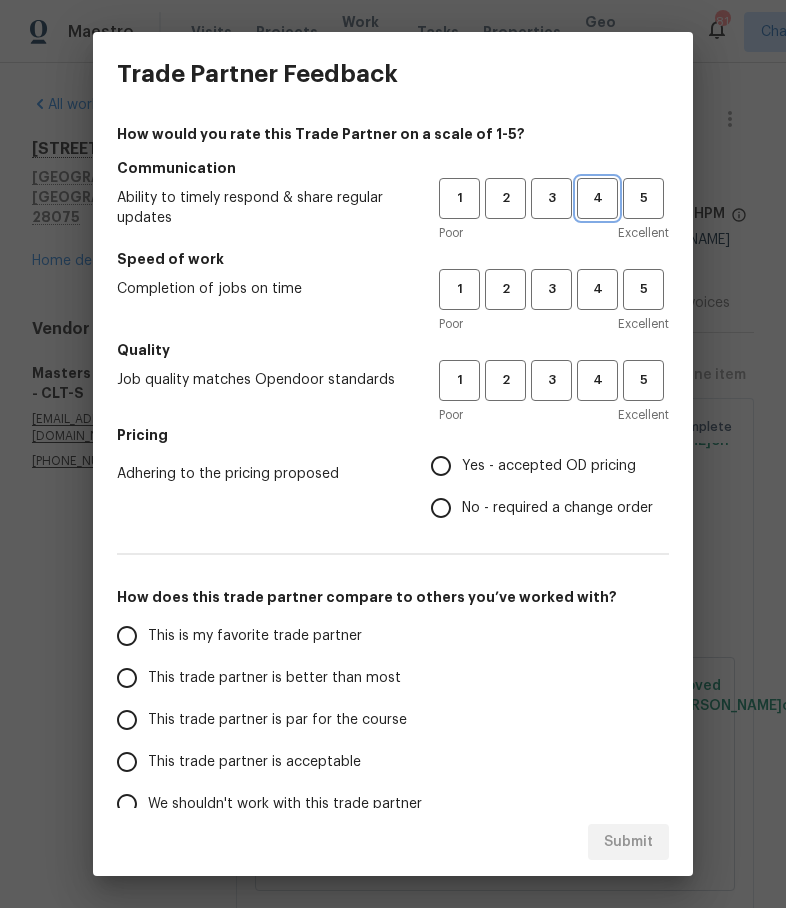 click on "4" at bounding box center [597, 198] 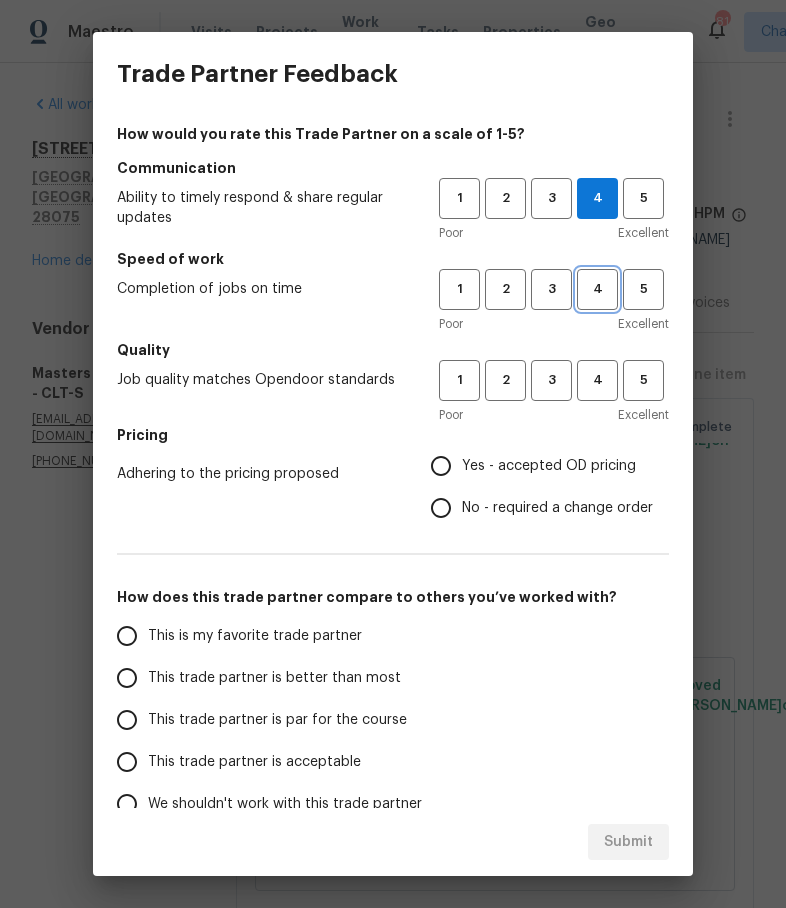 click on "4" at bounding box center (597, 289) 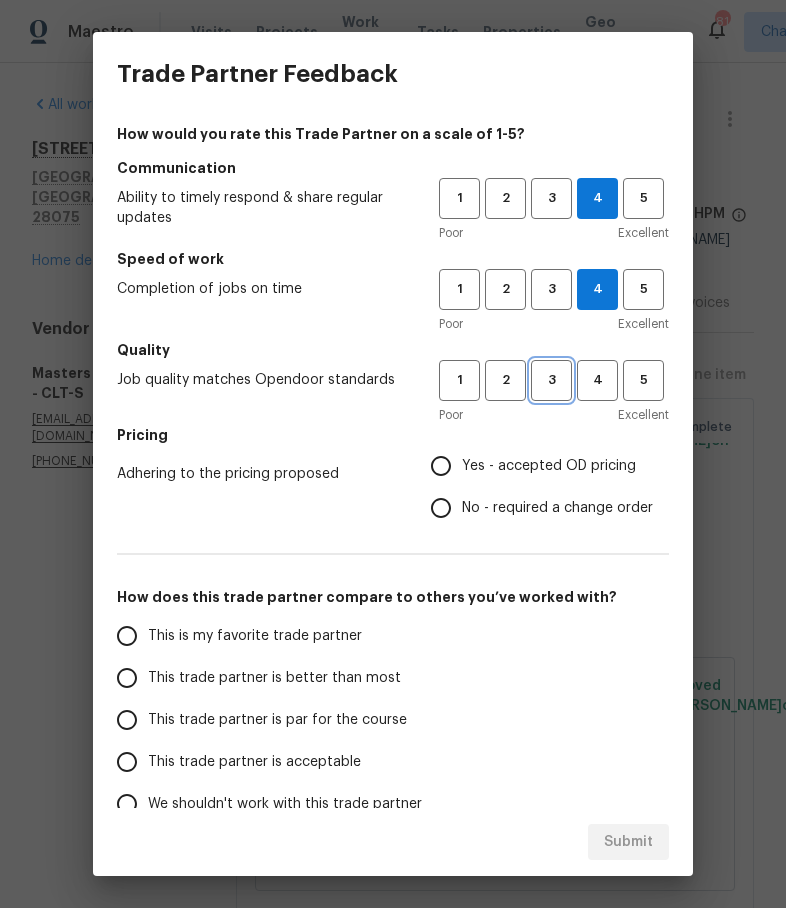 click on "3" at bounding box center (551, 380) 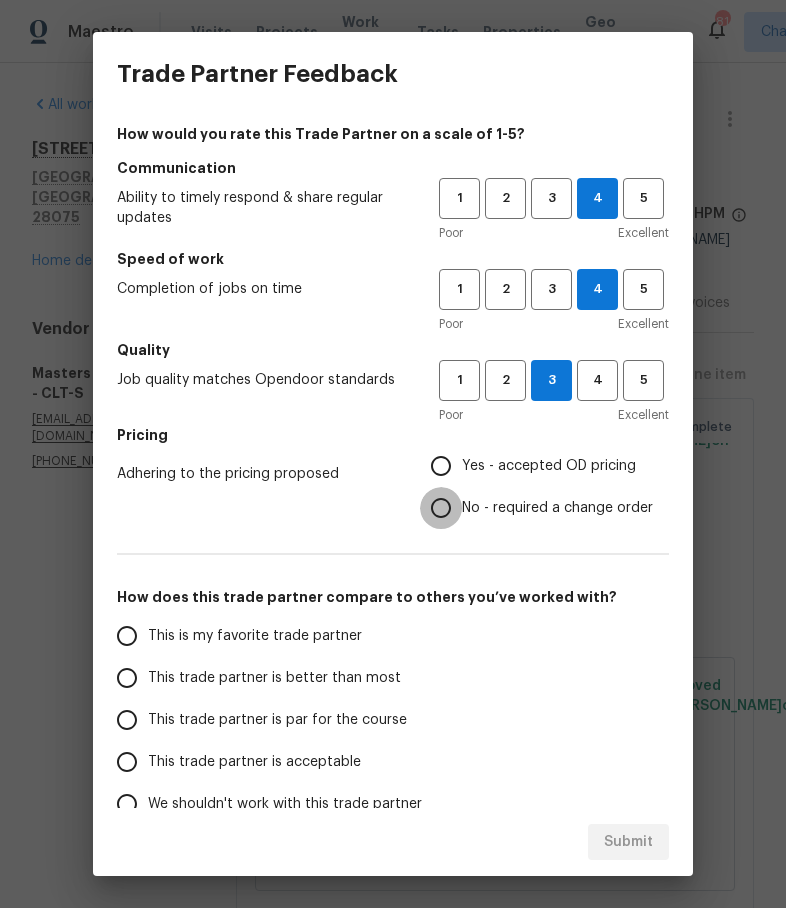 click on "No - required a change order" at bounding box center [441, 508] 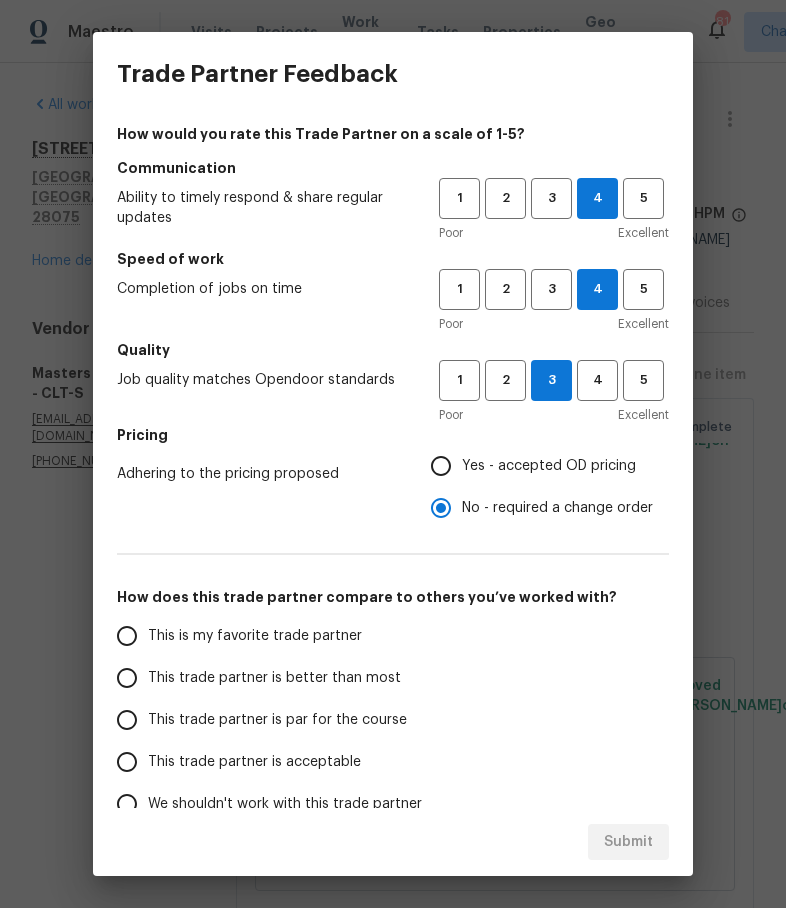 click on "This trade partner is better than most" at bounding box center (127, 678) 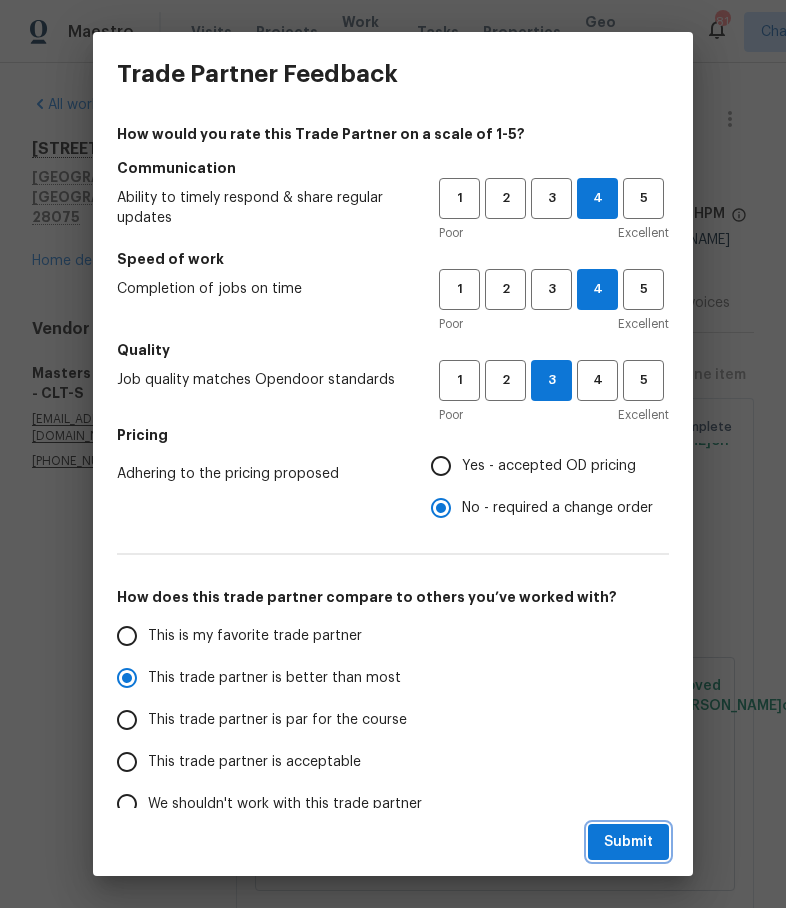 click on "Submit" at bounding box center (628, 842) 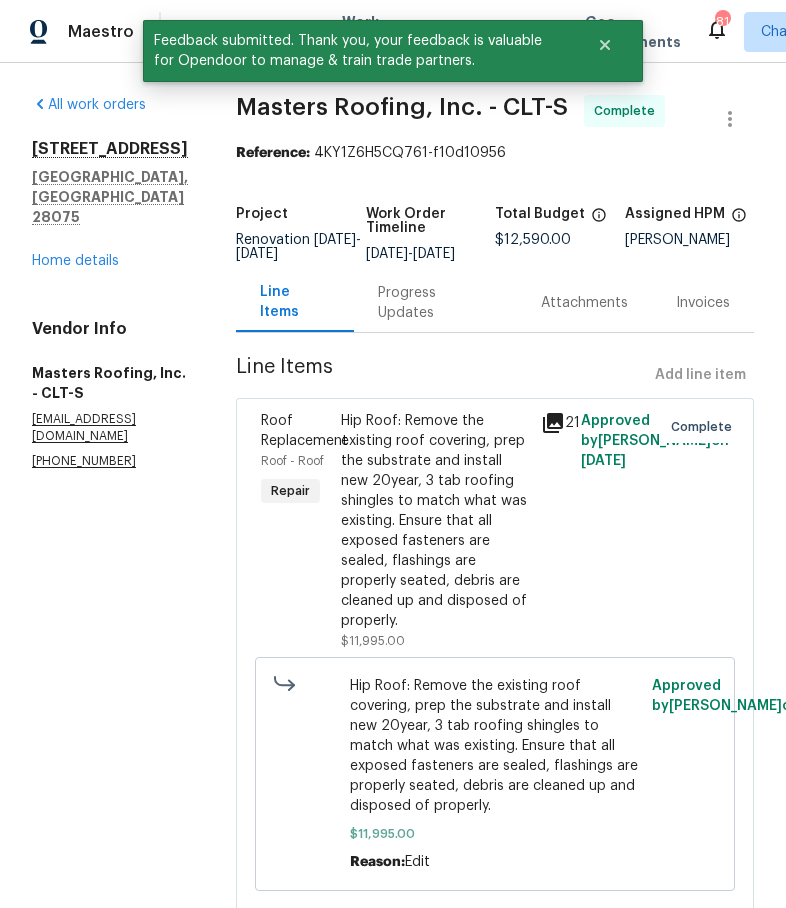 click on "Maestro" at bounding box center (67, 32) 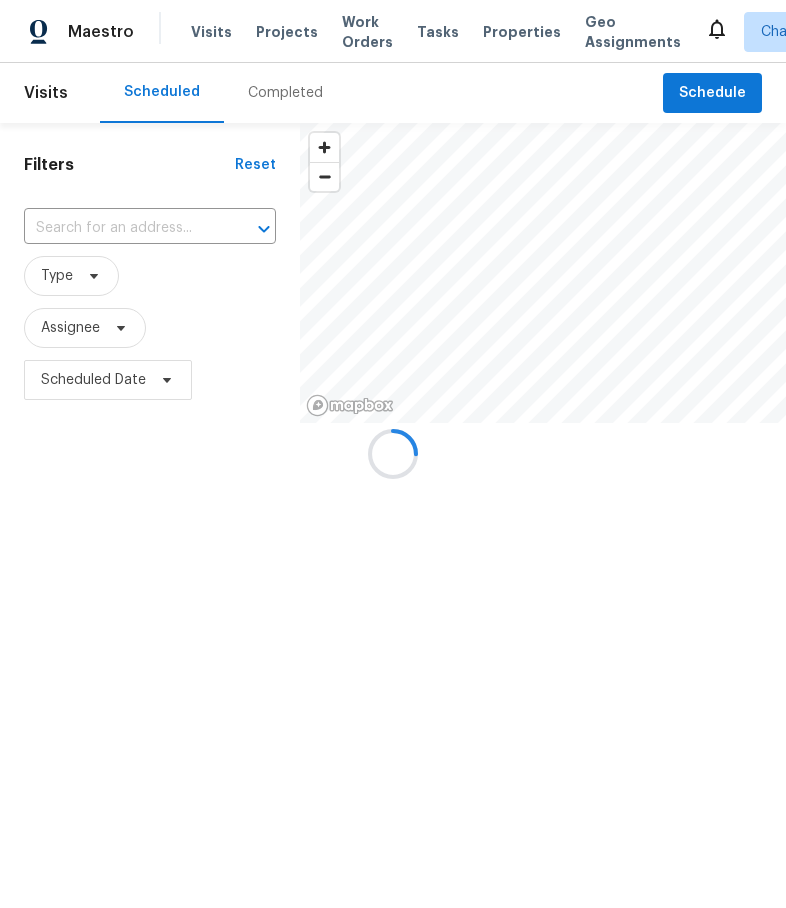 scroll, scrollTop: 0, scrollLeft: 0, axis: both 